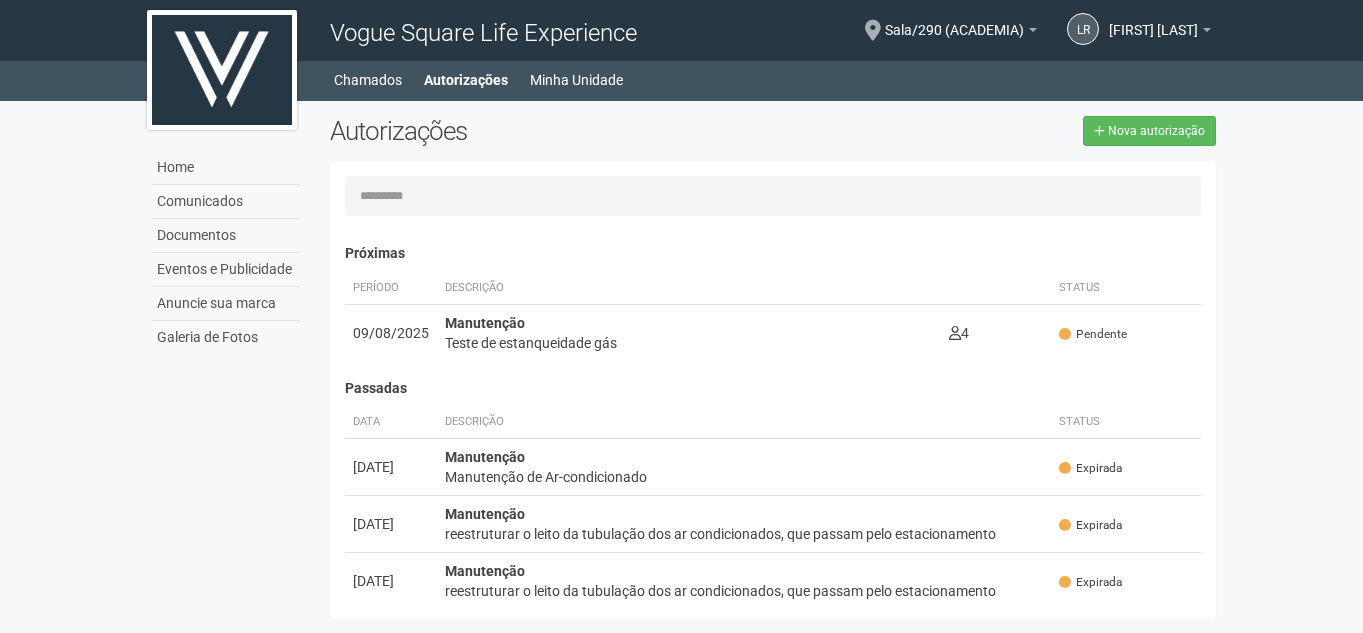 scroll, scrollTop: 31, scrollLeft: 0, axis: vertical 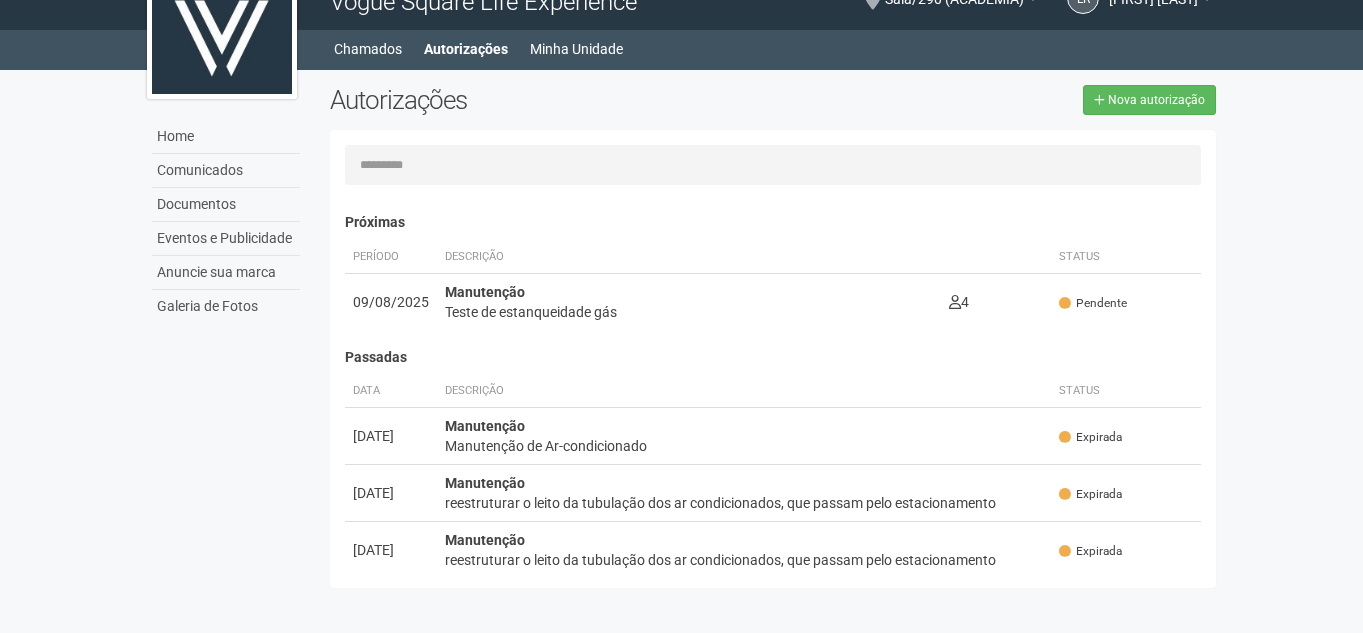 click on "Aguarde...
[COMPANY]
LR
[FIRST] [LAST]
[FIRST] [LAST]
[EMAIL]
Meu perfil
Alterar senha
Sair
Você está na unidade
Sala/290 (ACADEMIA)
Ir para a unidade
Home
Home
Comunicados
Documentos
Eventos e Publicidade
Anuncie sua marca
Galeria de Fotos
Chamados
Autorizações
Minha Unidade
Sair" at bounding box center (681, 285) 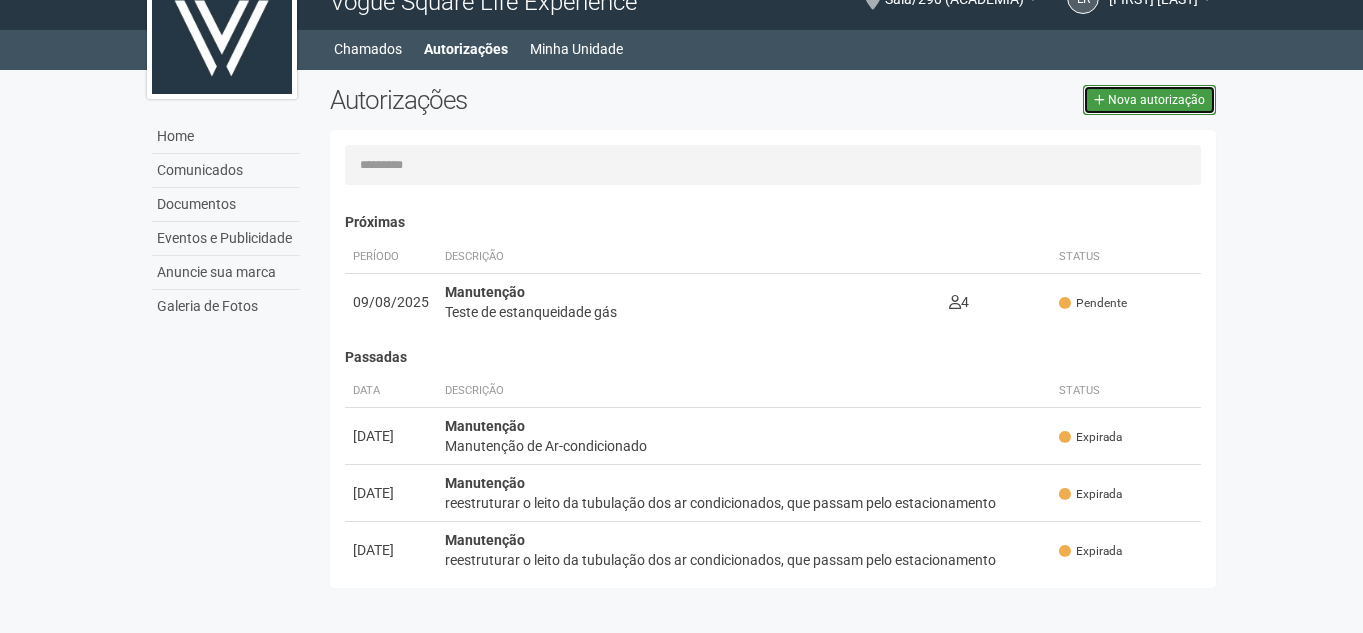 click on "Nova autorização" at bounding box center [1156, 100] 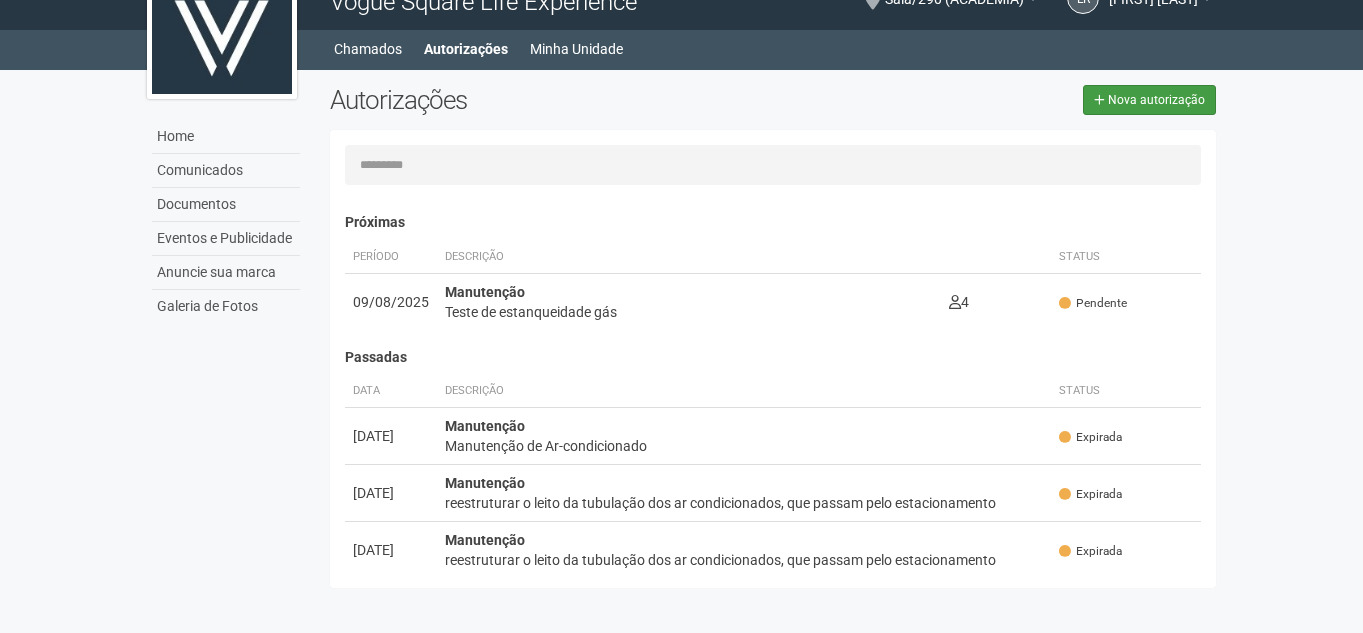 select on "**" 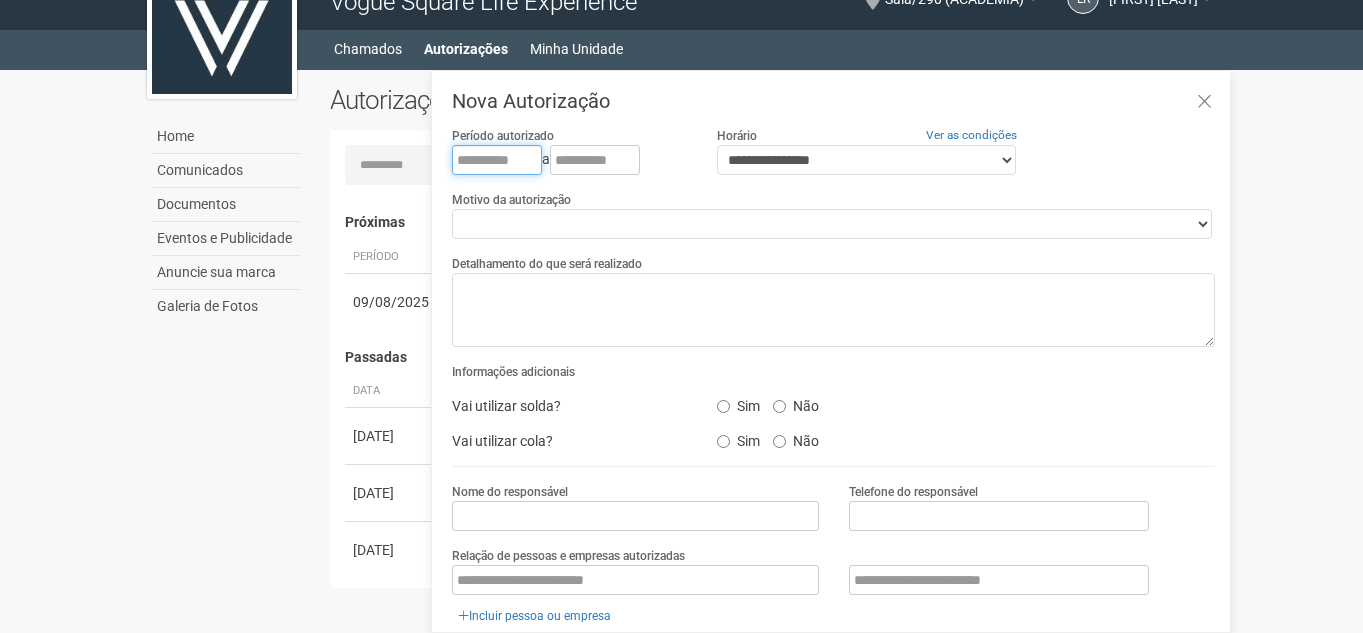 click at bounding box center [497, 160] 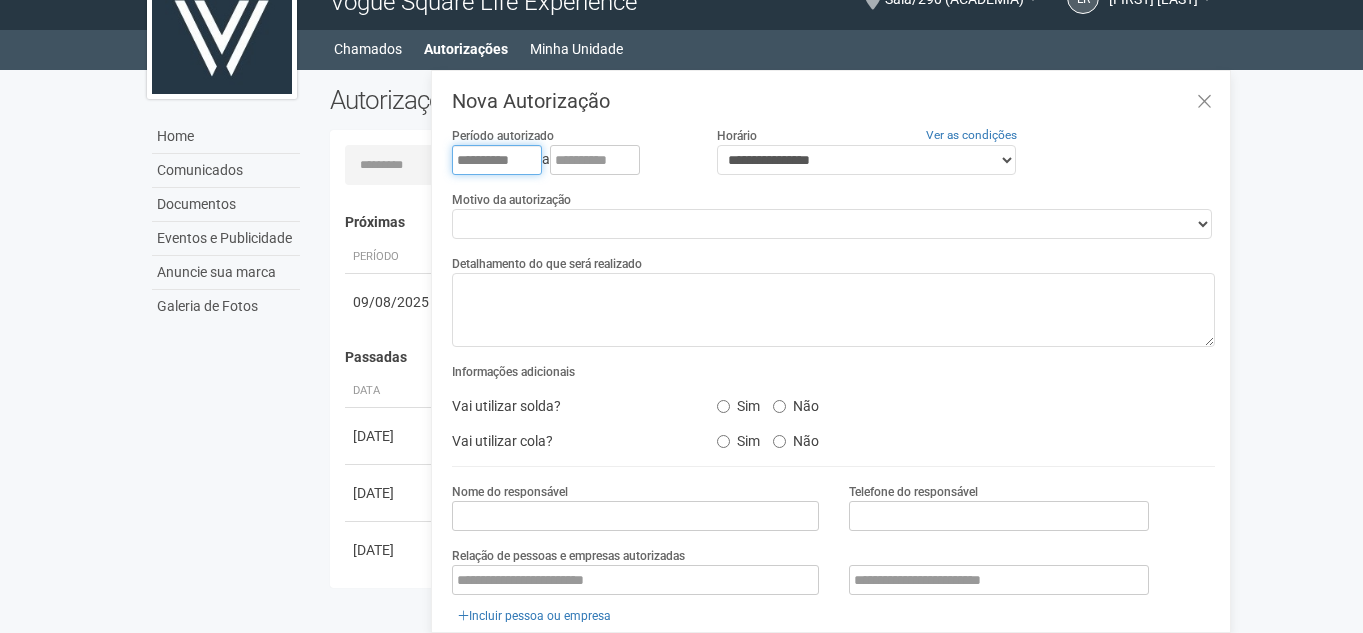 type on "**********" 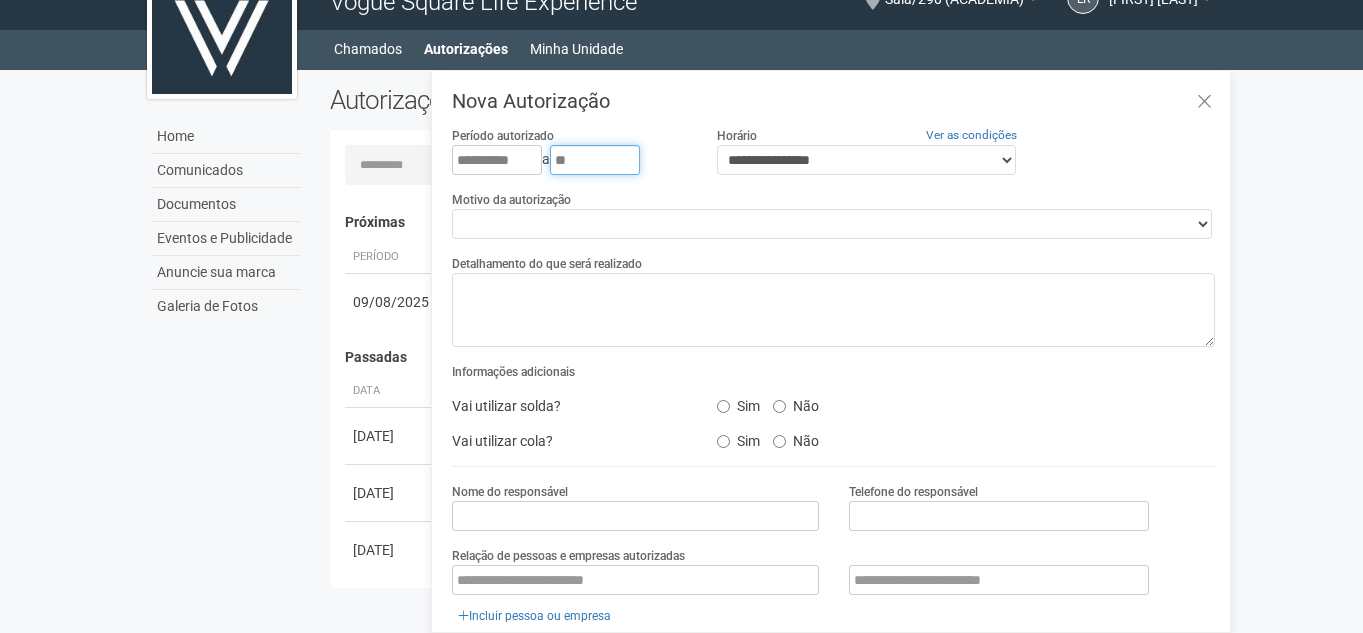 type on "*" 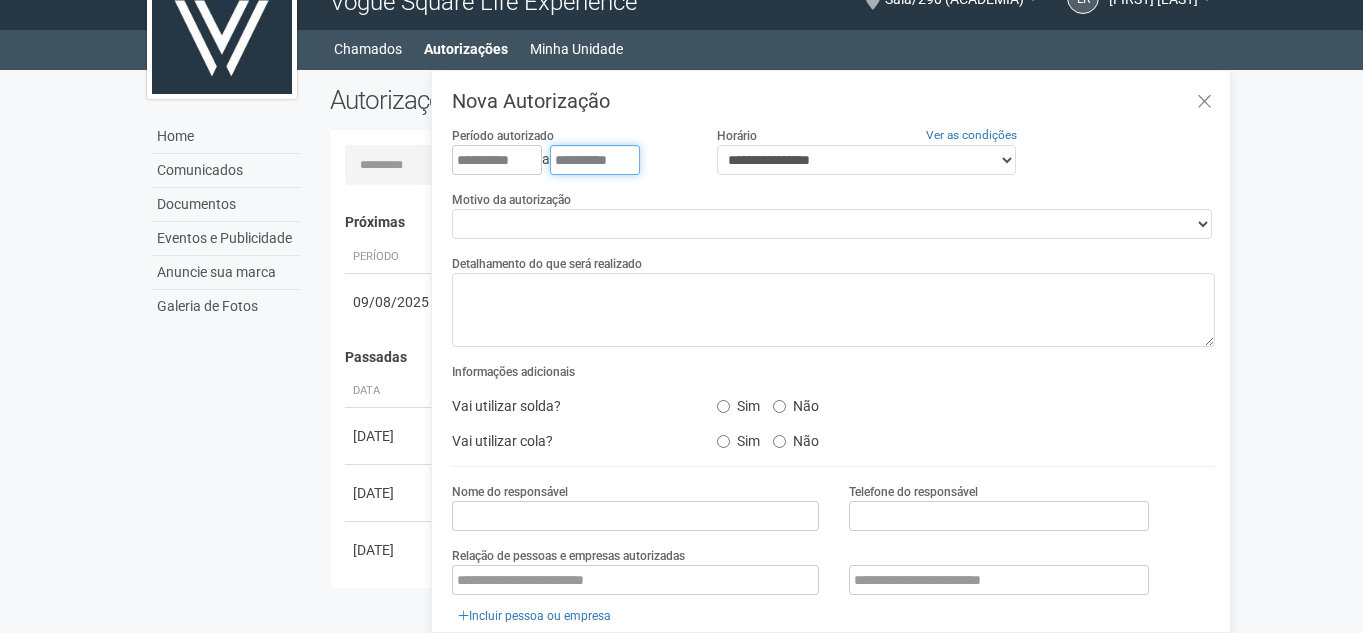 type on "**********" 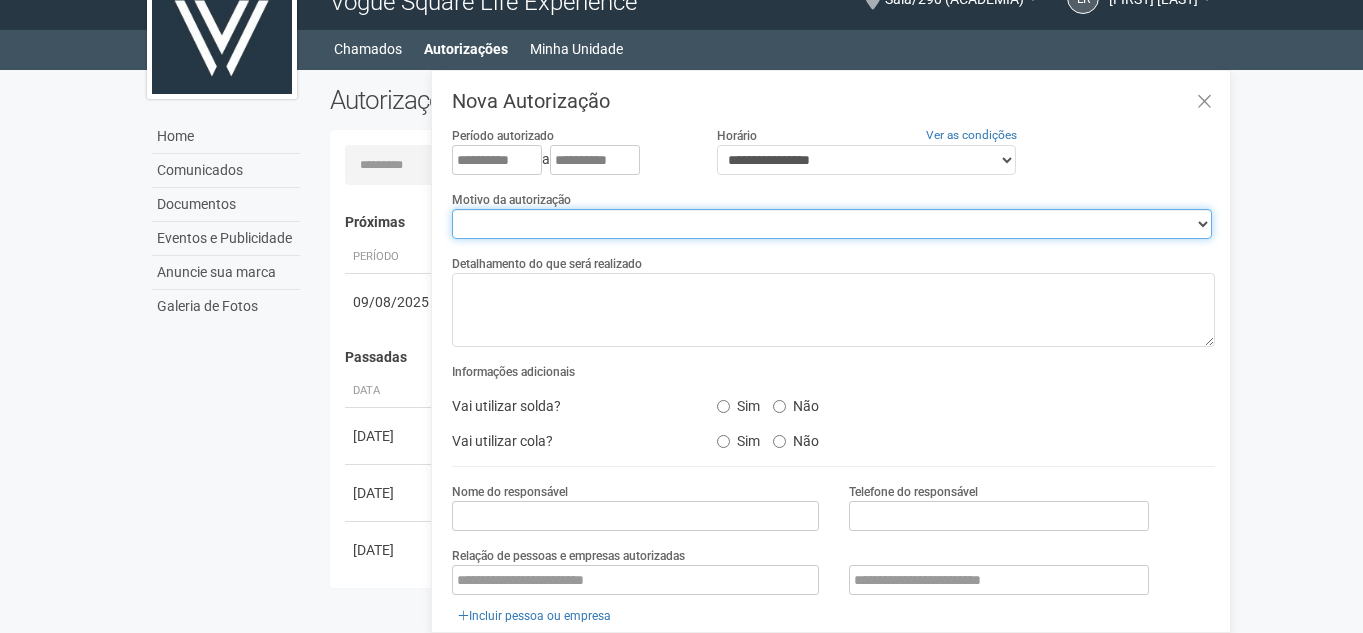 click on "**********" at bounding box center [832, 224] 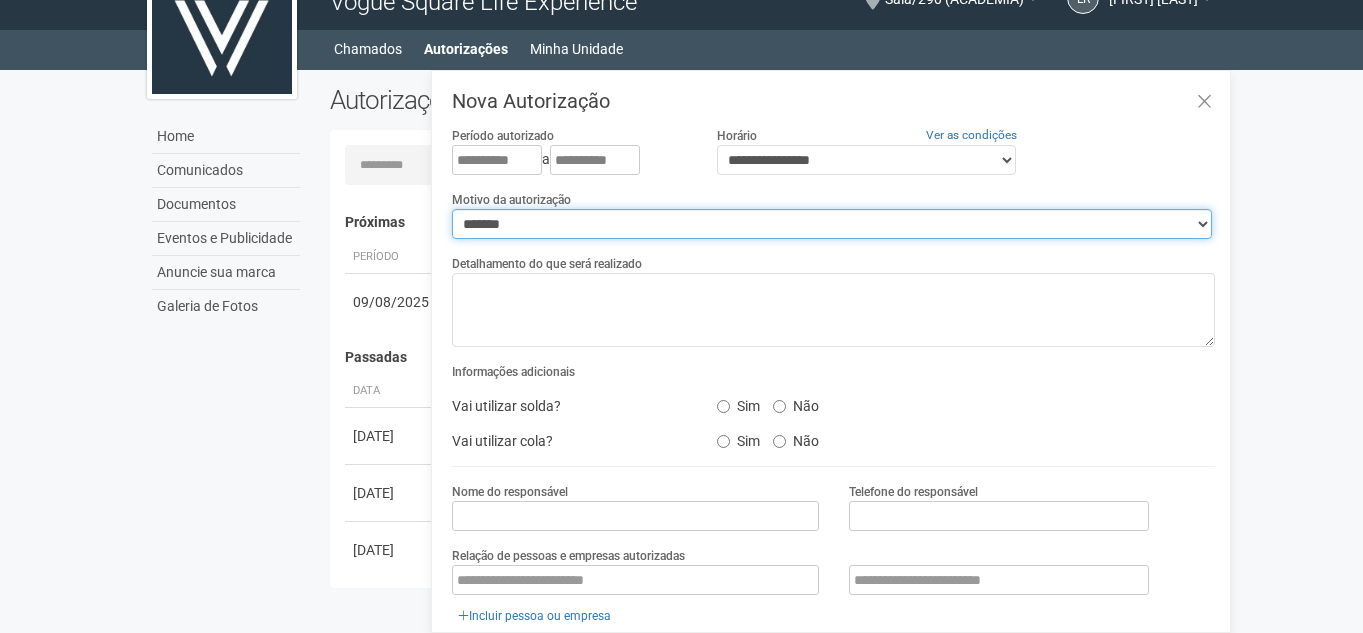 click on "**********" at bounding box center (832, 224) 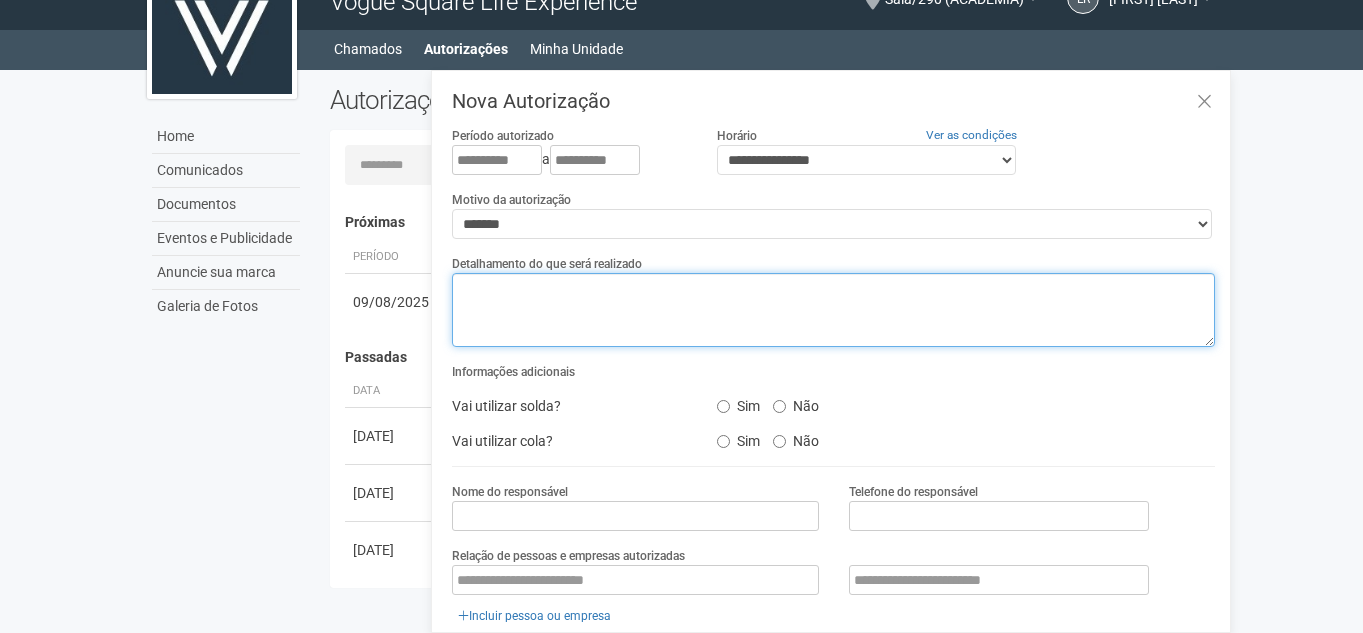 click at bounding box center [833, 310] 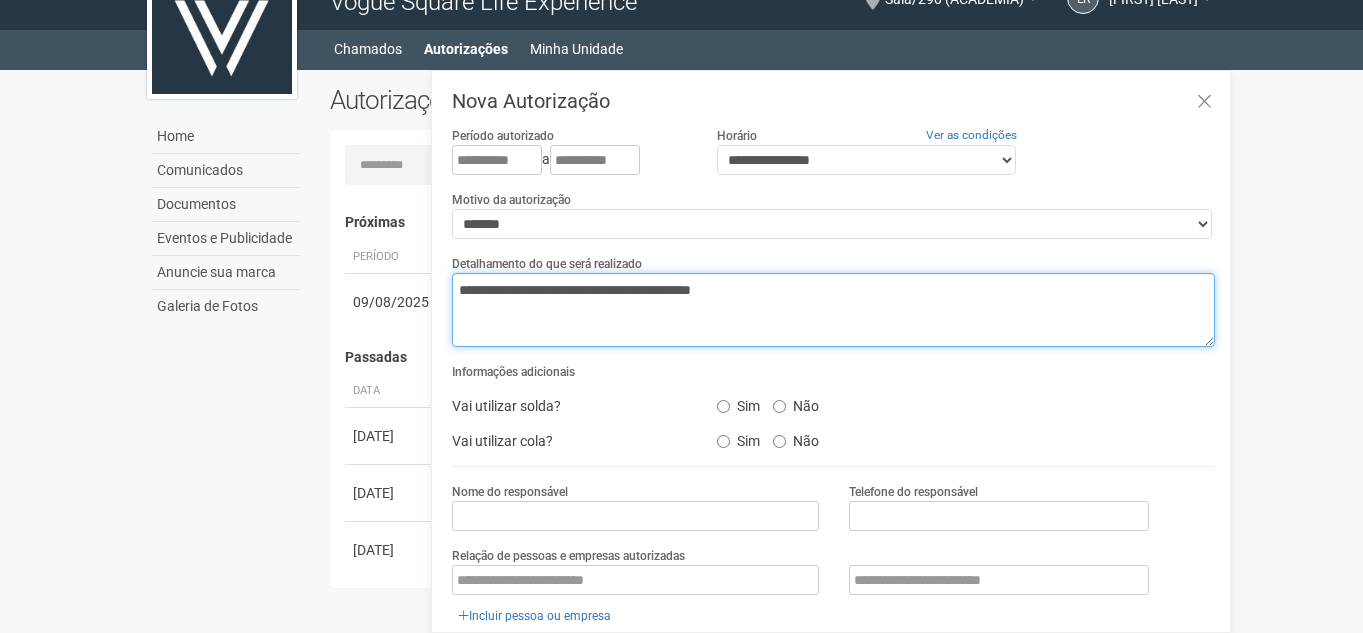 type on "**********" 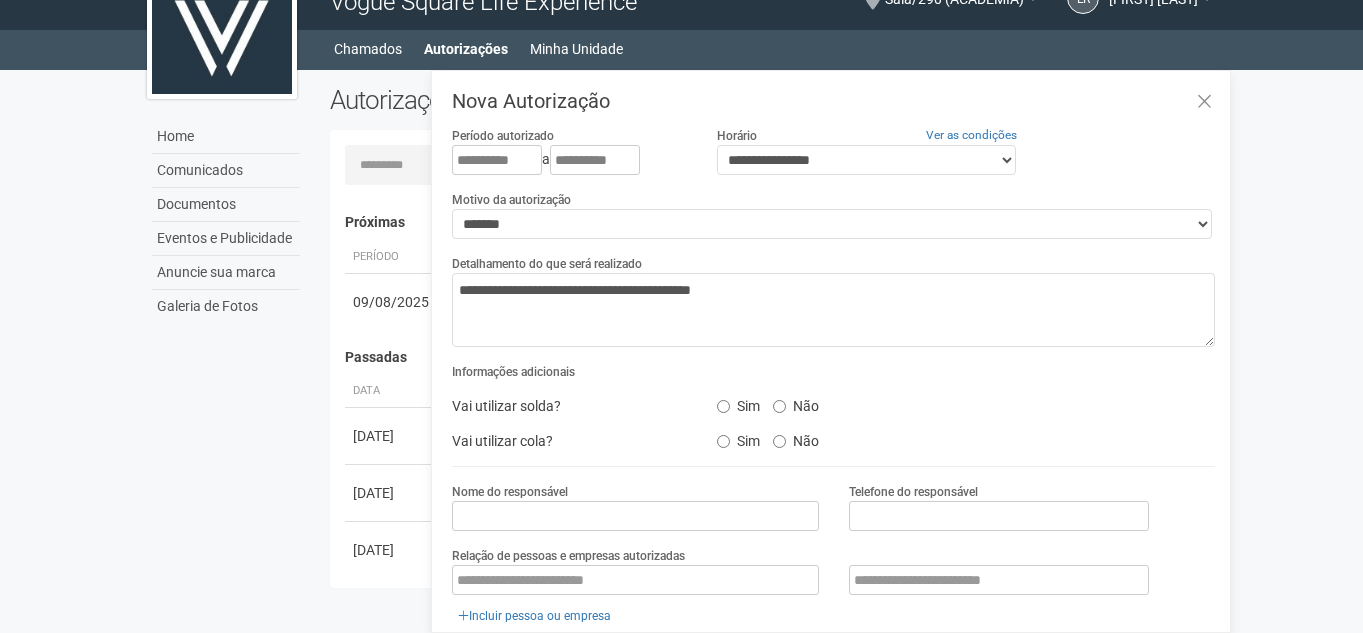 click on "Não" at bounding box center (796, 403) 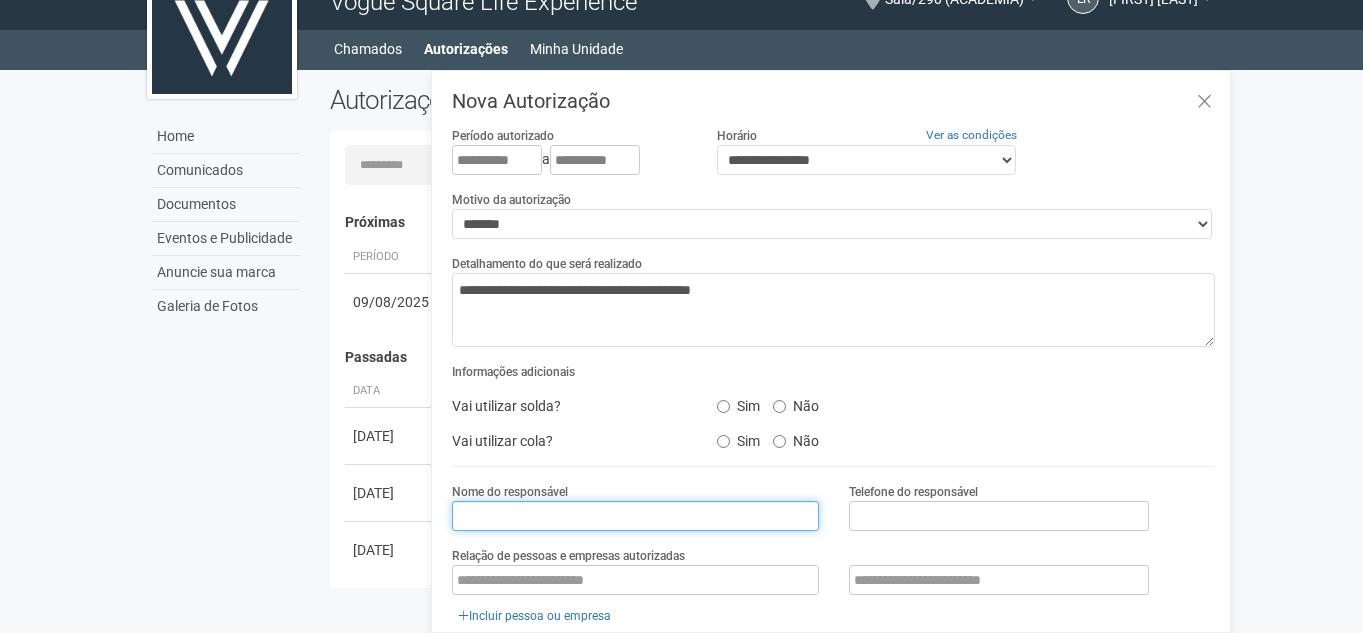 click at bounding box center [635, 516] 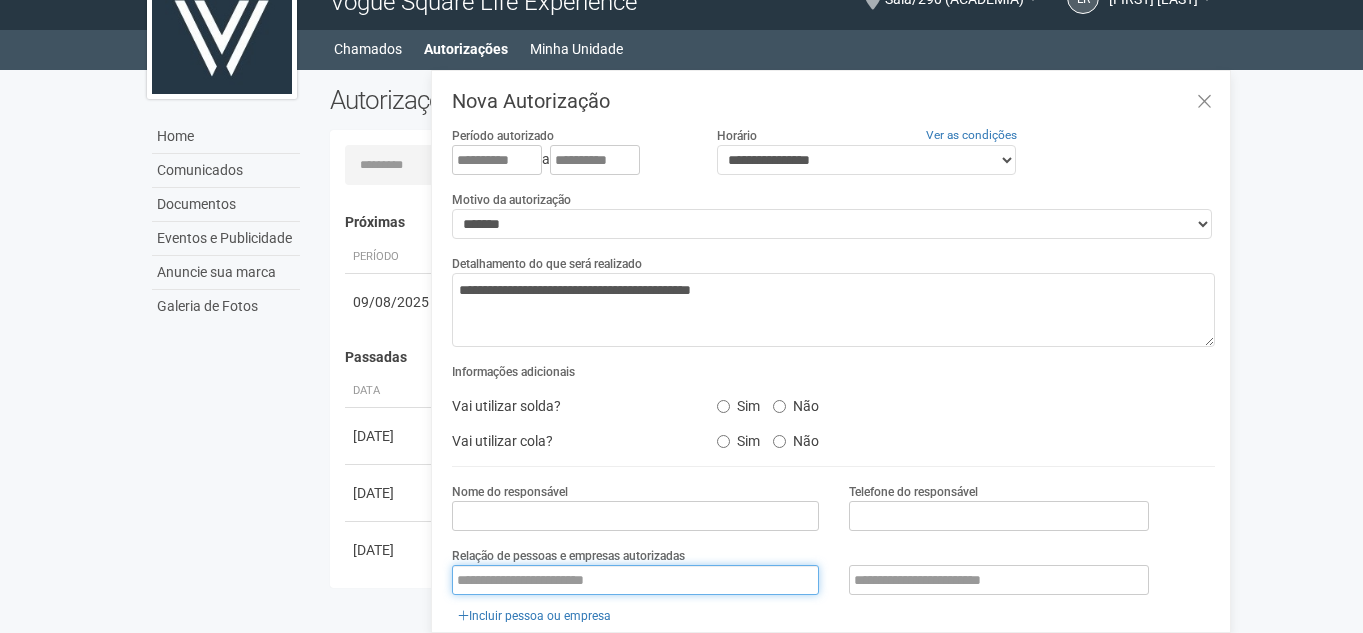 click at bounding box center (635, 580) 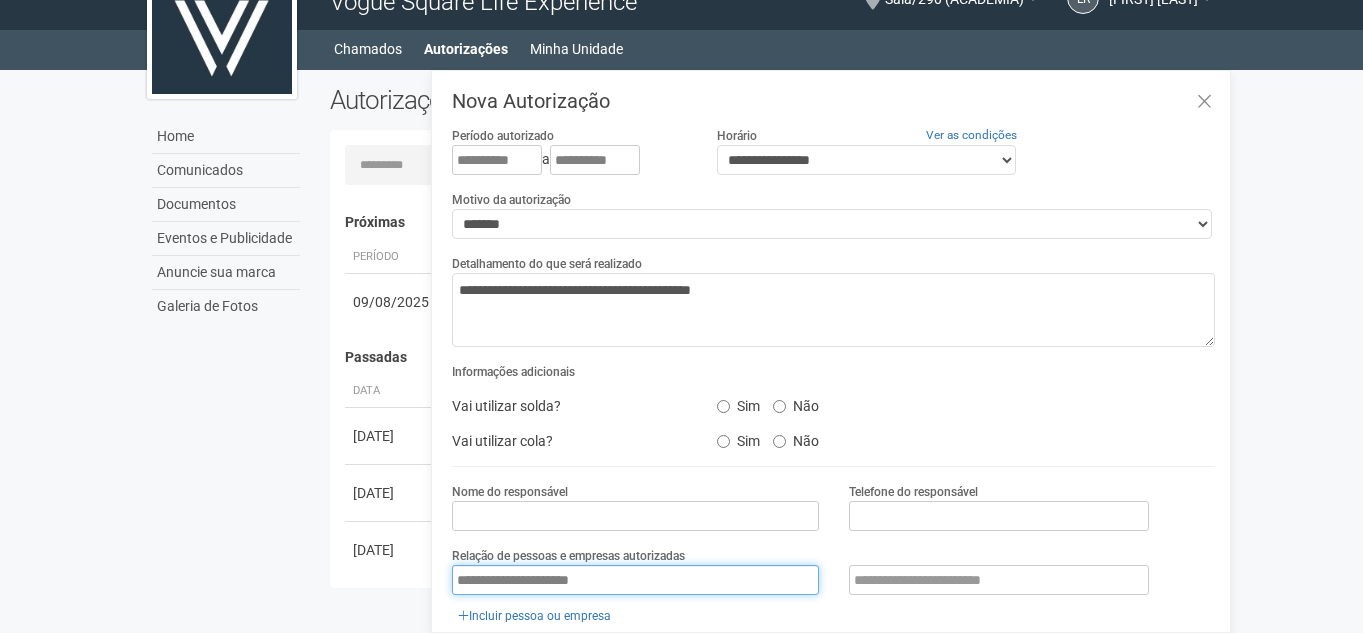 type on "**********" 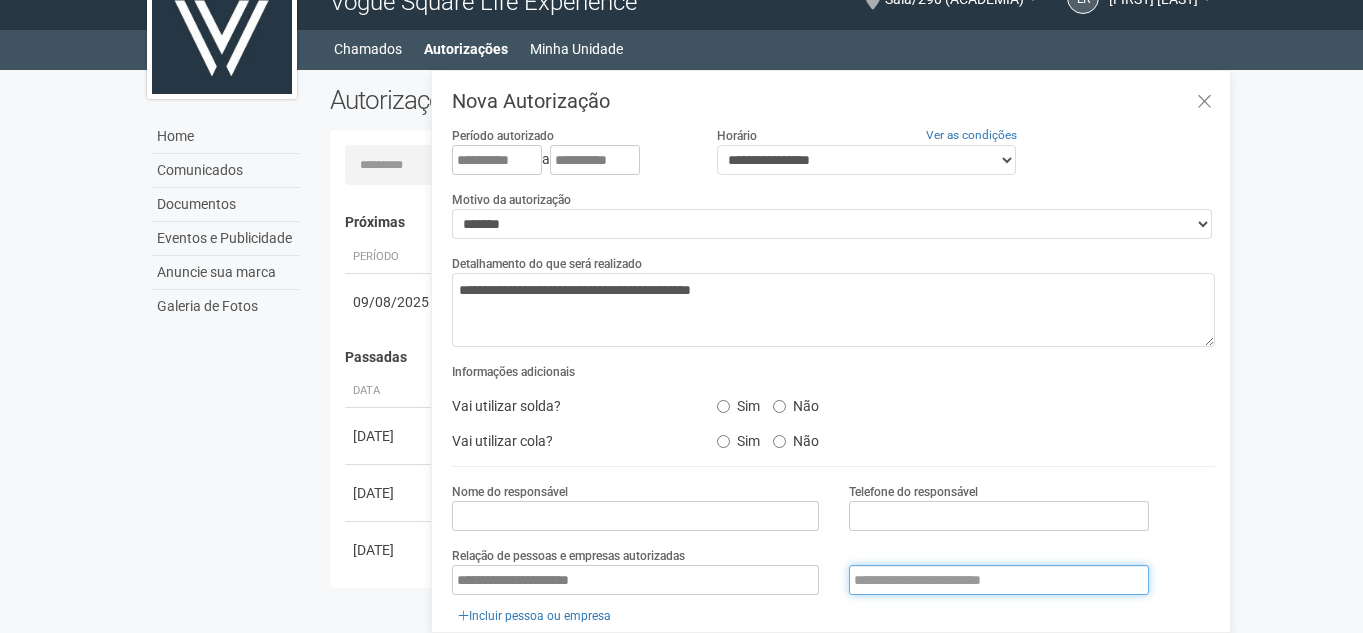 click at bounding box center [999, 580] 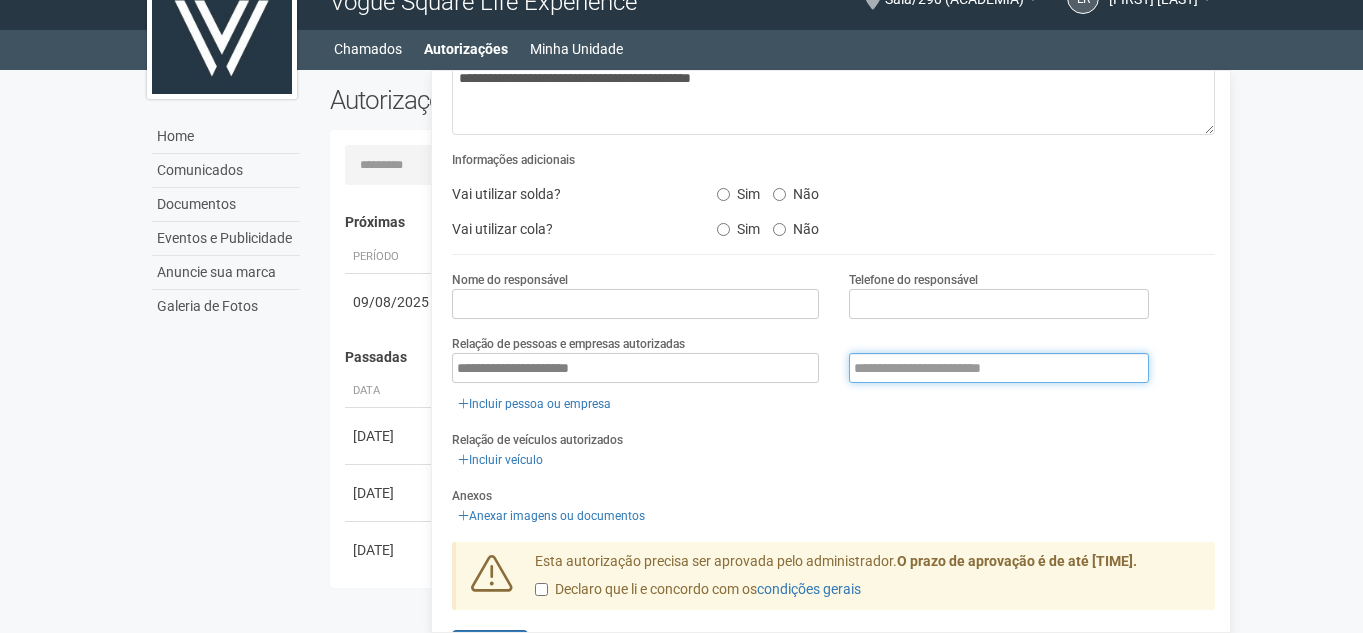 scroll, scrollTop: 220, scrollLeft: 0, axis: vertical 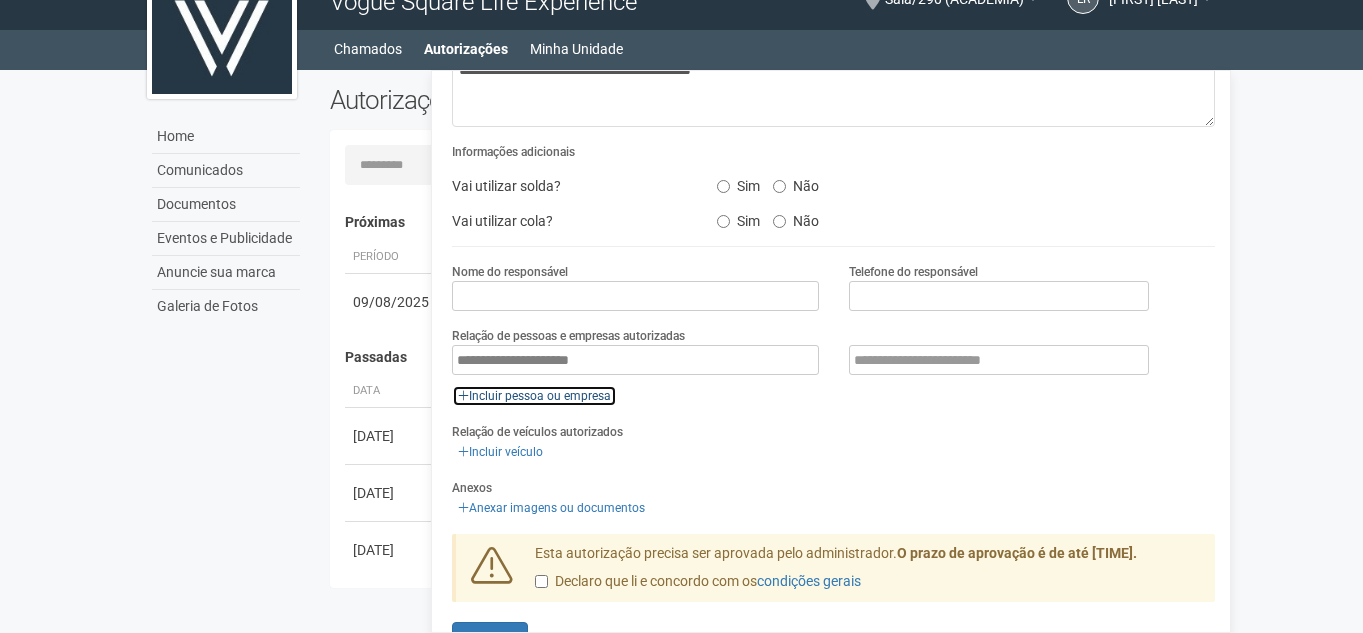 click on "Incluir pessoa ou empresa" at bounding box center [534, 396] 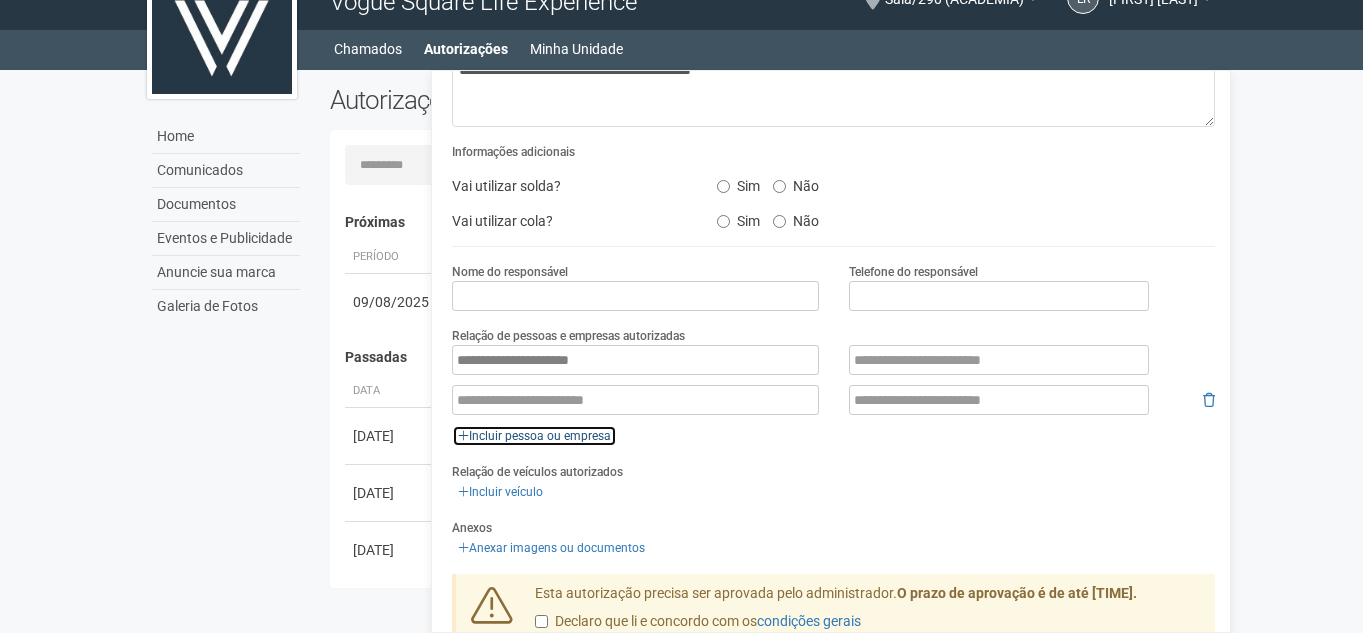click on "Incluir pessoa ou empresa" at bounding box center (534, 436) 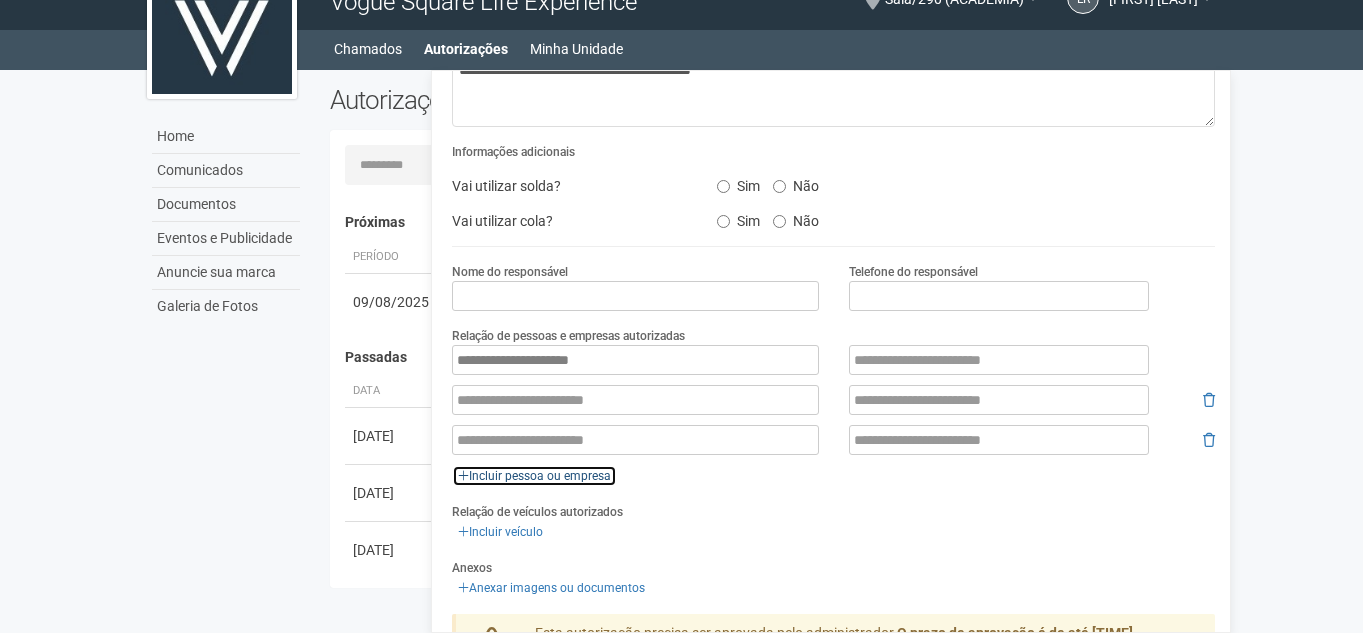 click on "Incluir pessoa ou empresa" at bounding box center [534, 476] 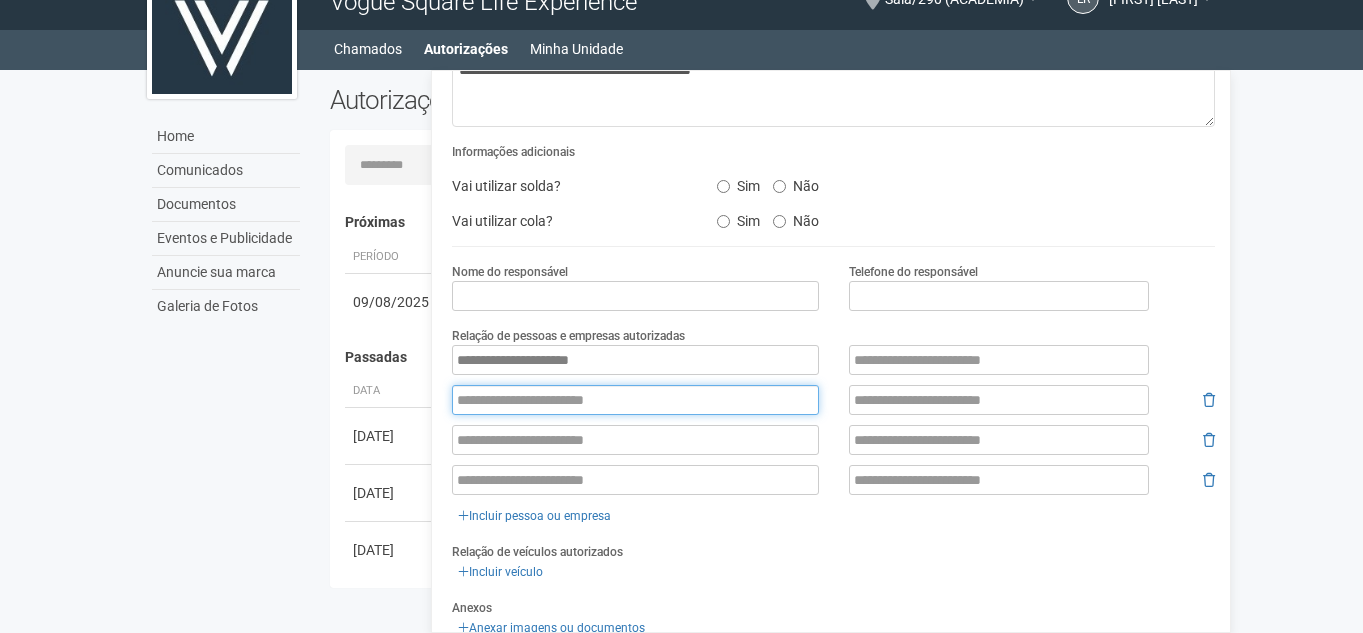 click at bounding box center [635, 400] 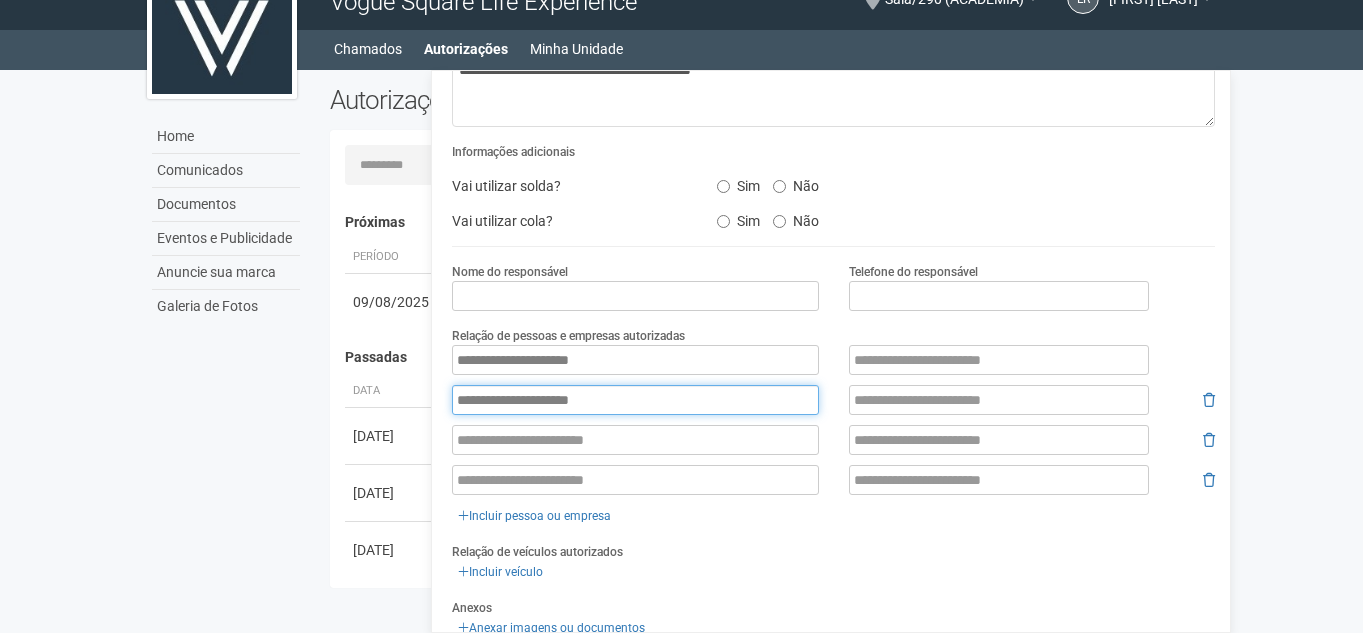 type on "**********" 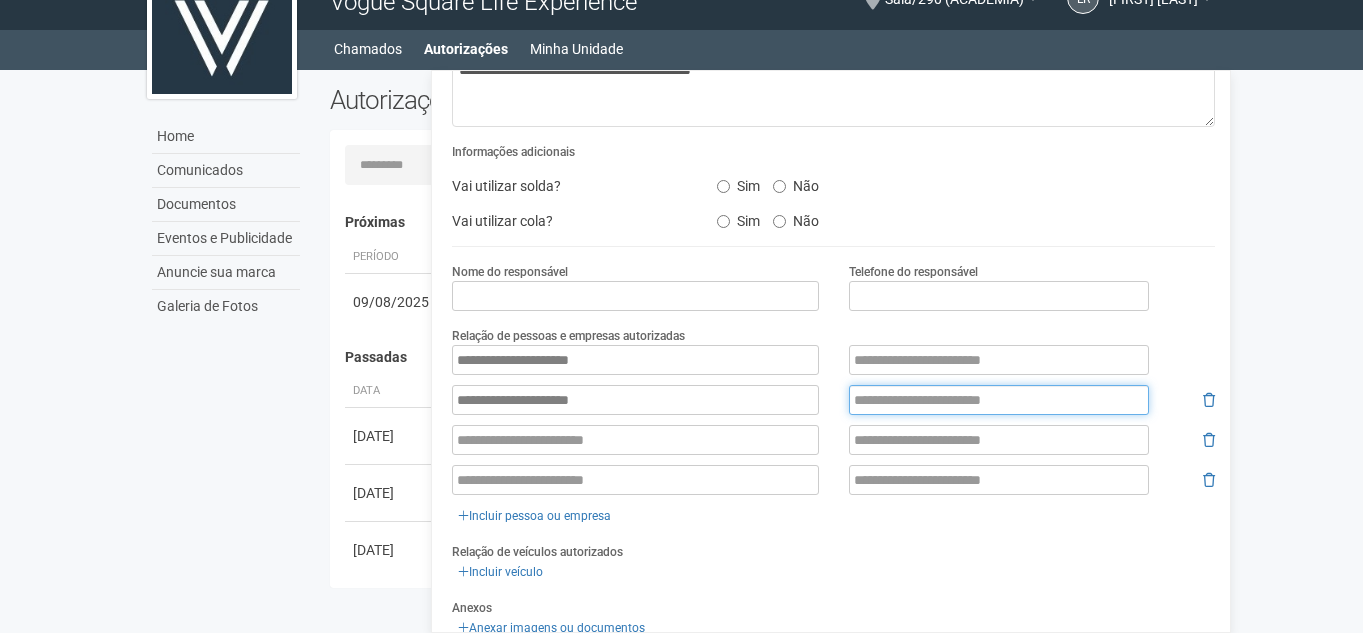 click at bounding box center [999, 400] 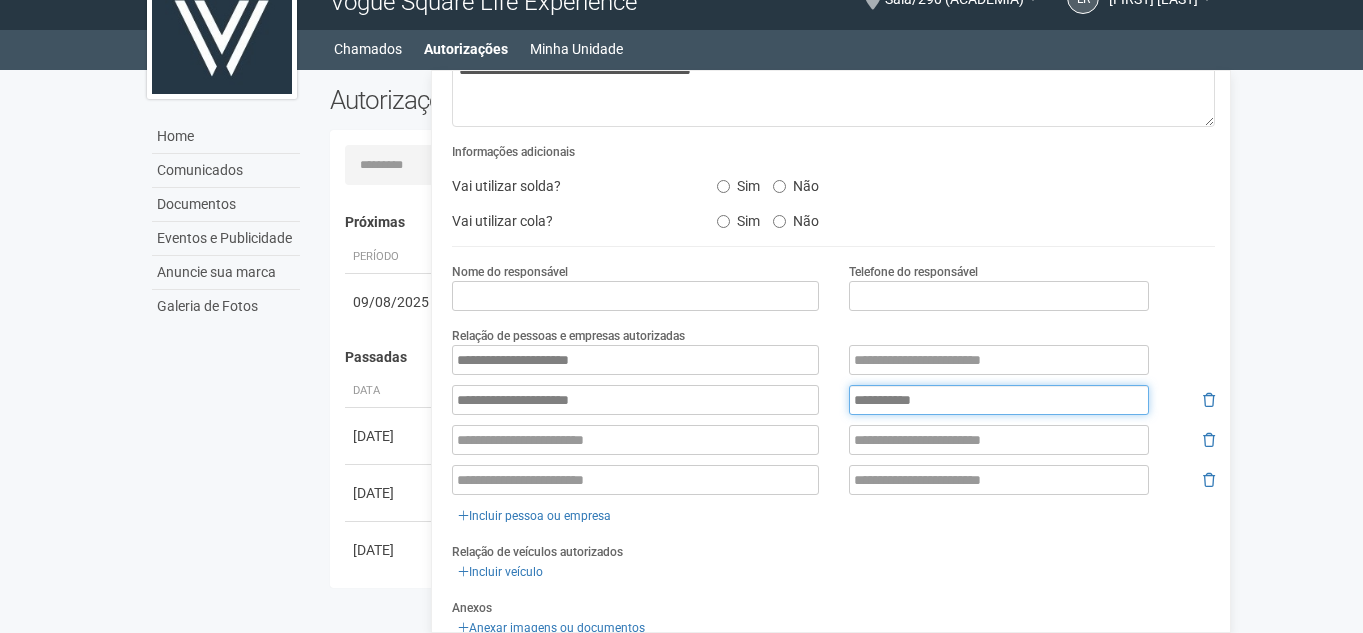 type on "**********" 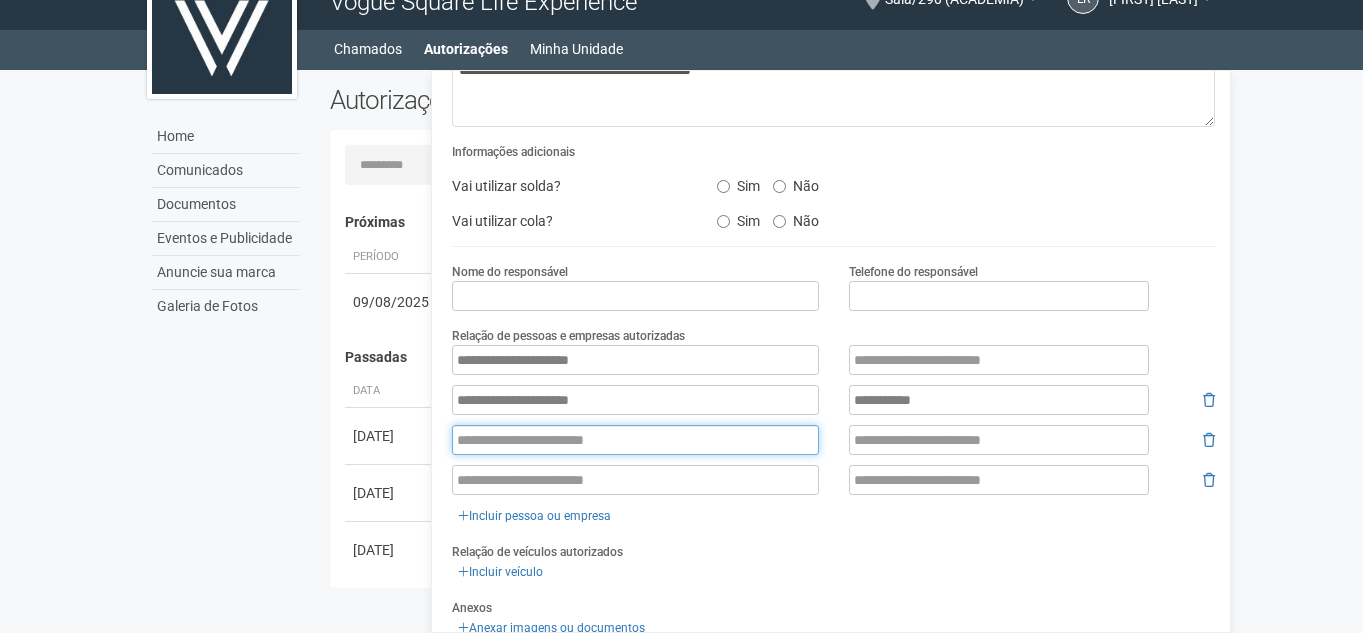click at bounding box center [635, 440] 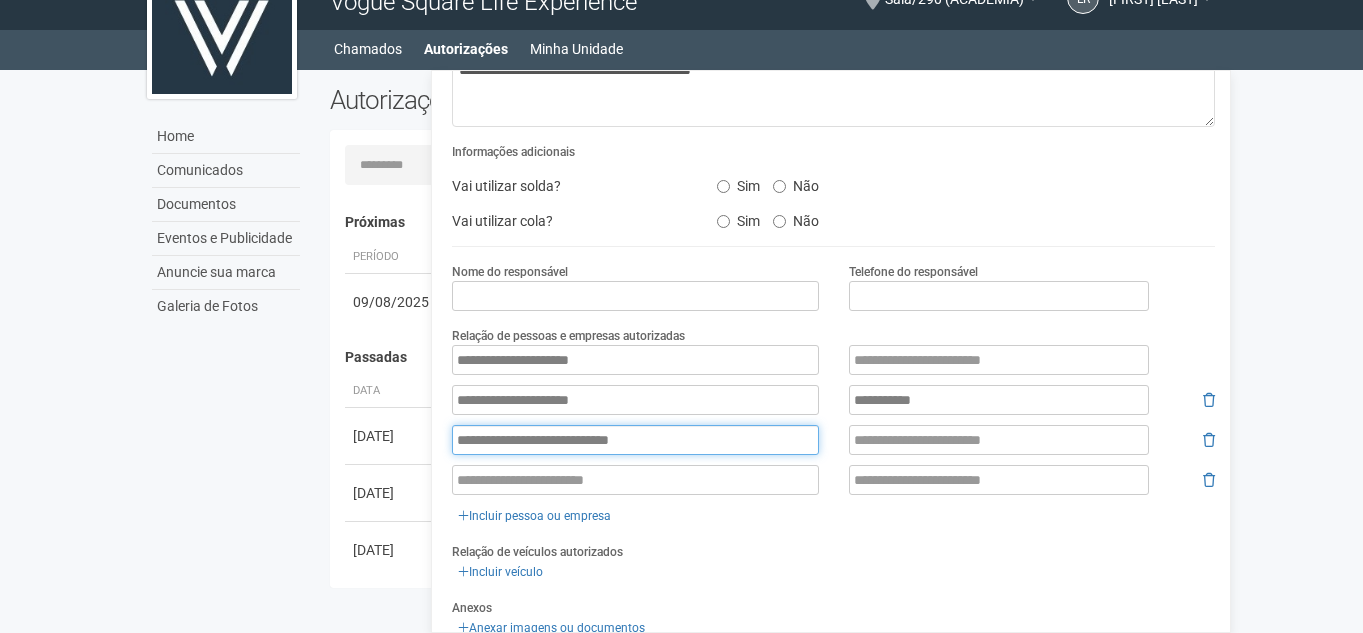 type on "**********" 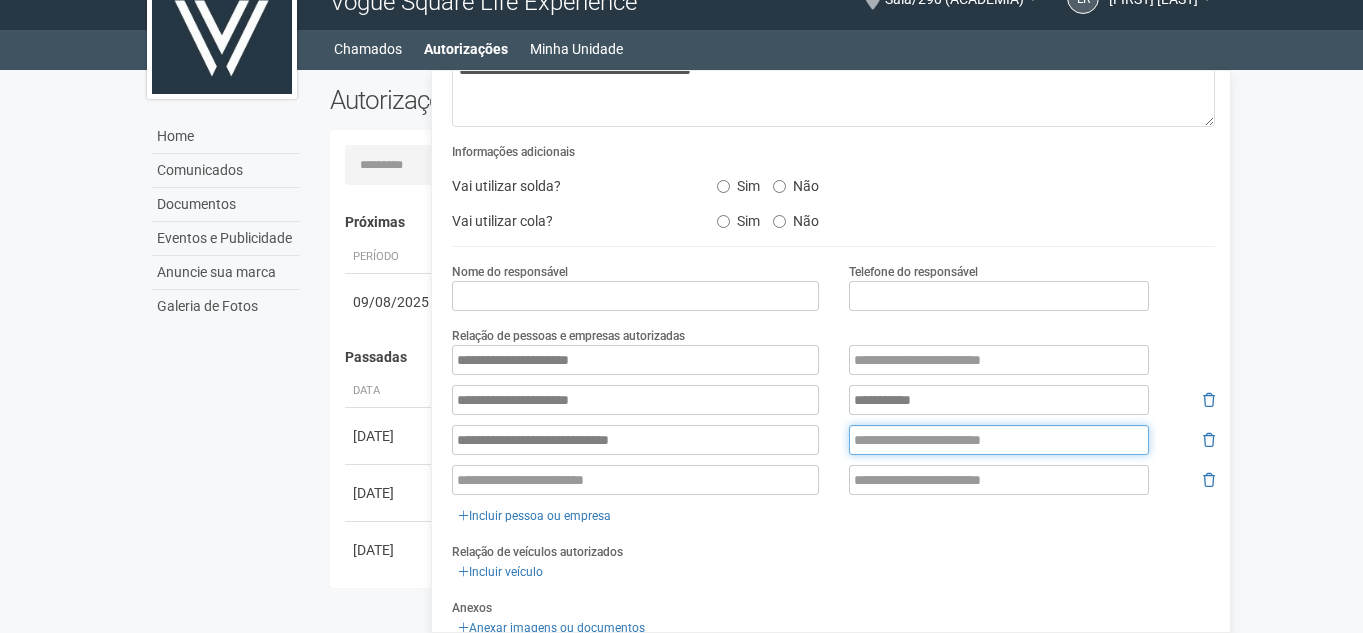 click at bounding box center [999, 440] 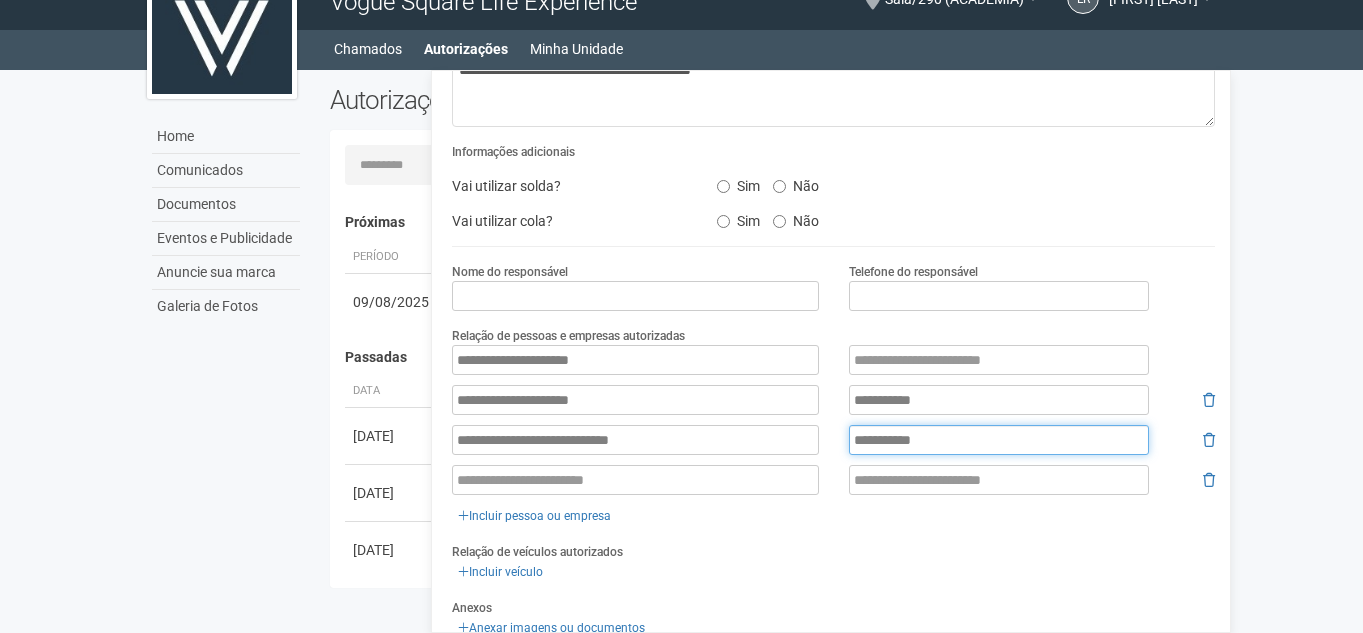 type on "**********" 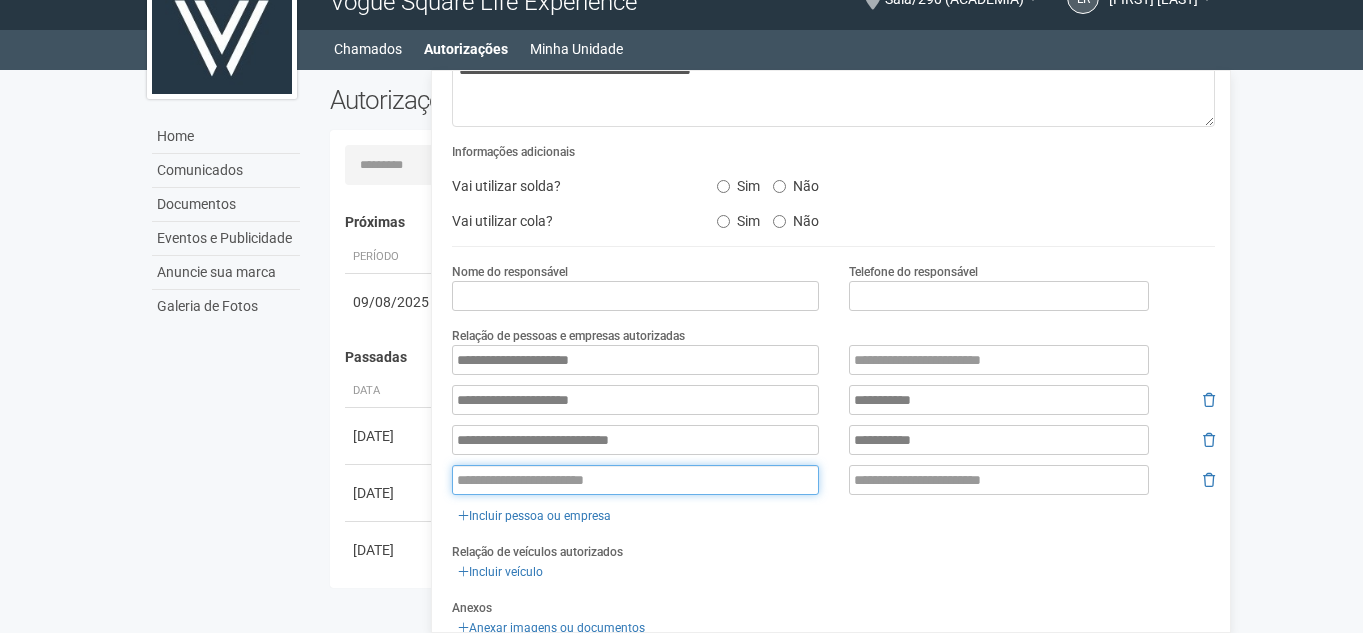 click at bounding box center (635, 480) 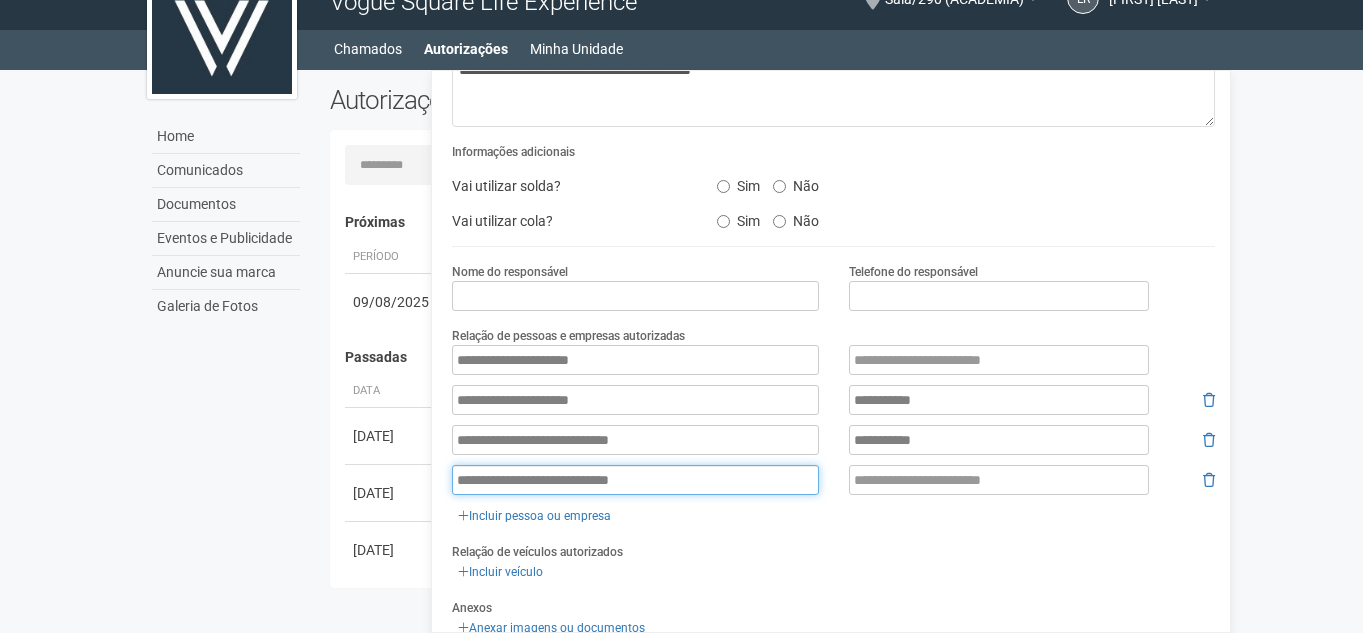 type on "**********" 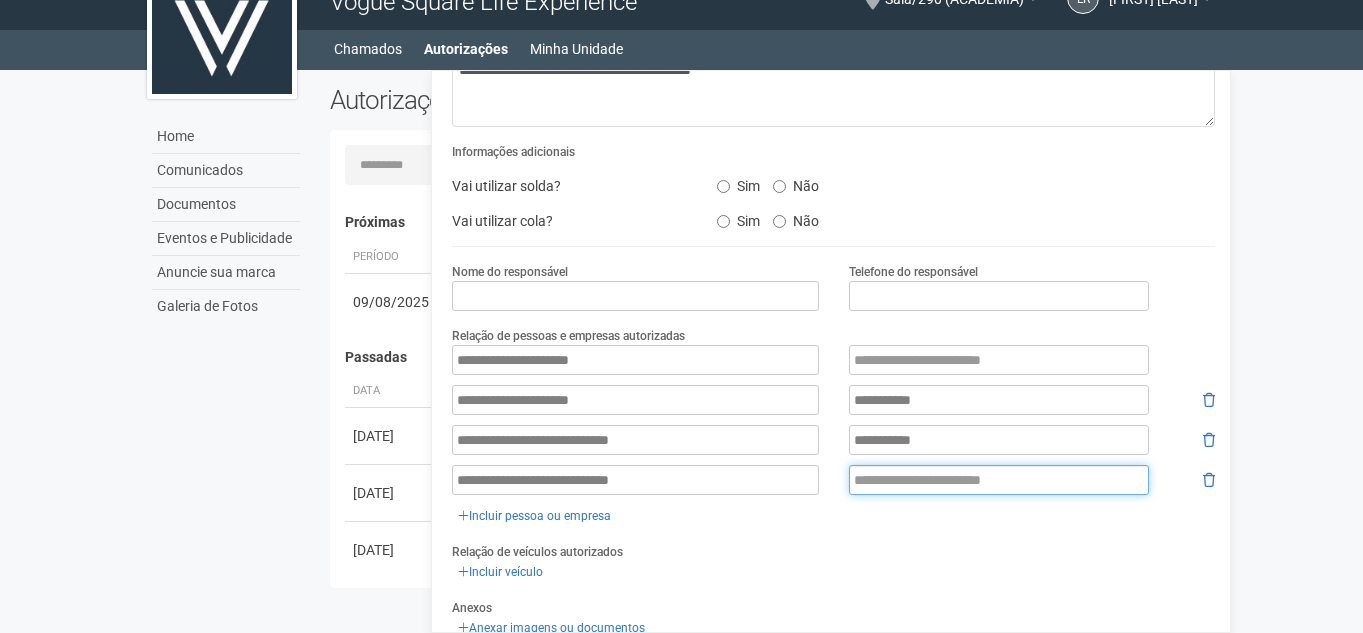 click at bounding box center [999, 480] 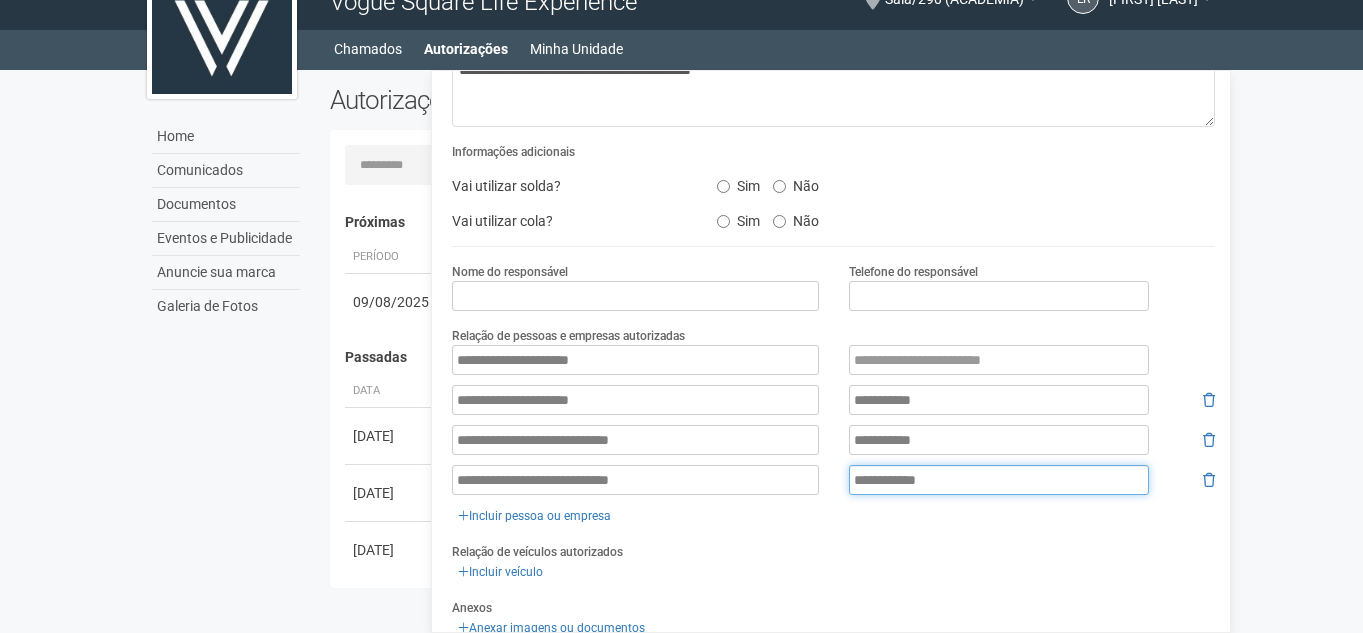 click on "**********" at bounding box center (999, 480) 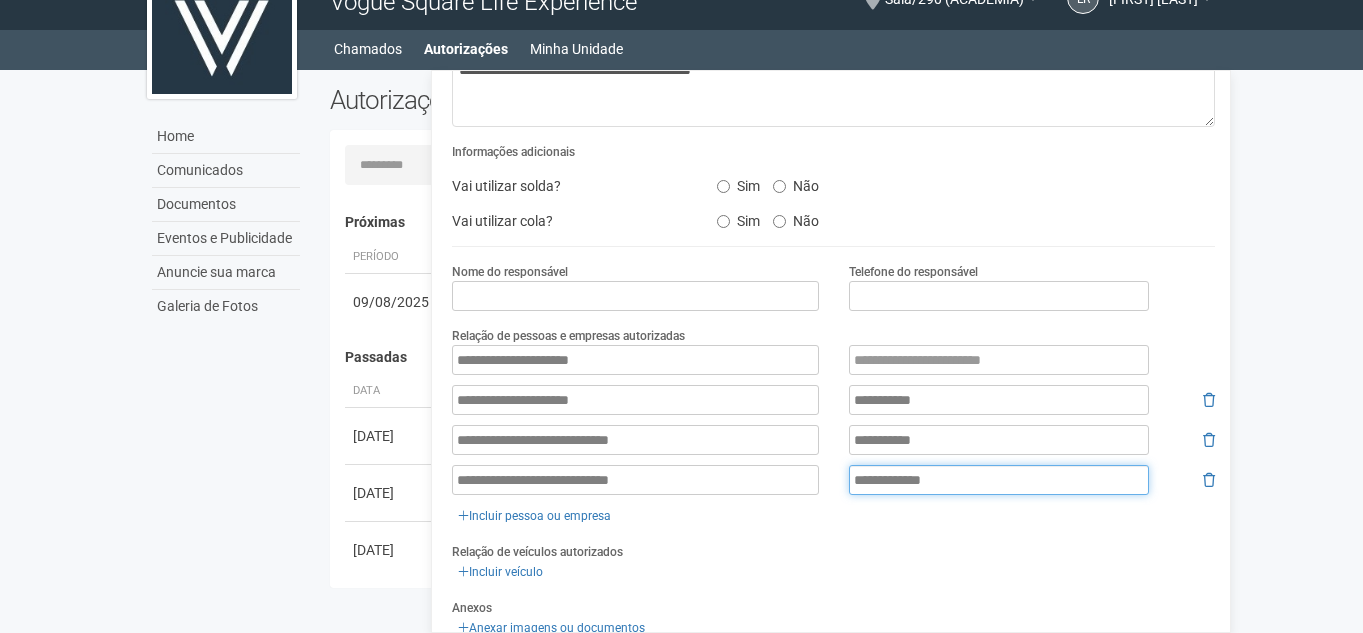 click on "**********" at bounding box center [999, 480] 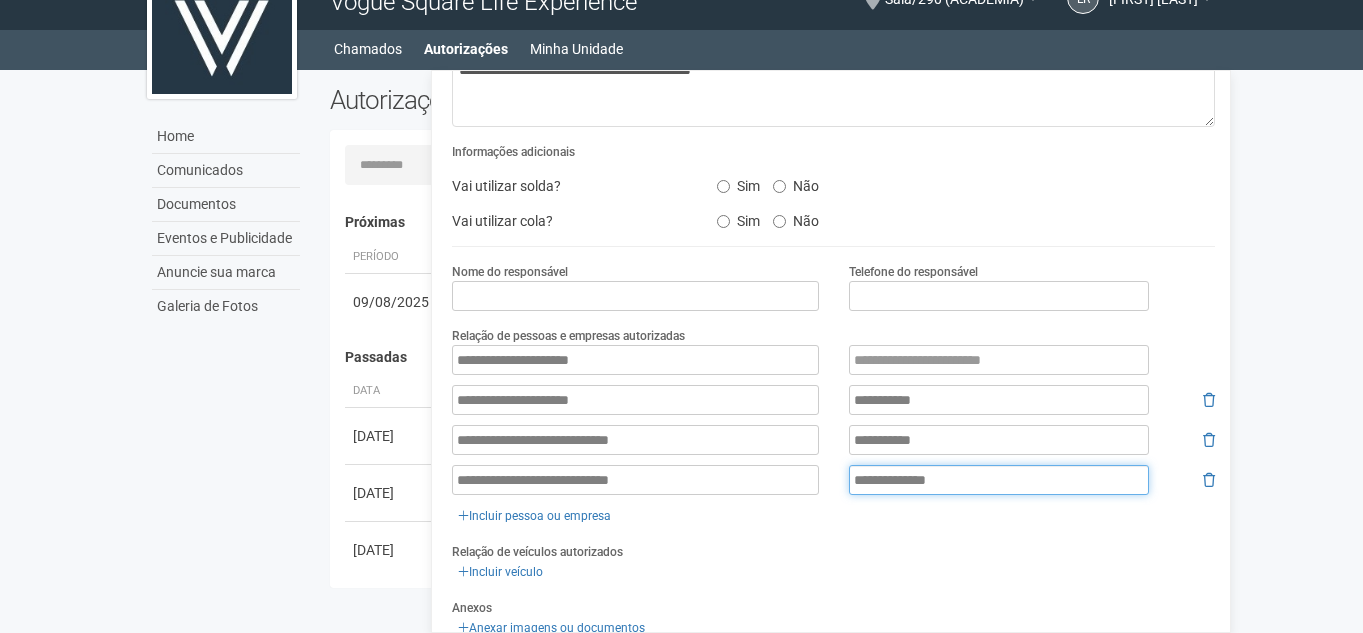 type on "**********" 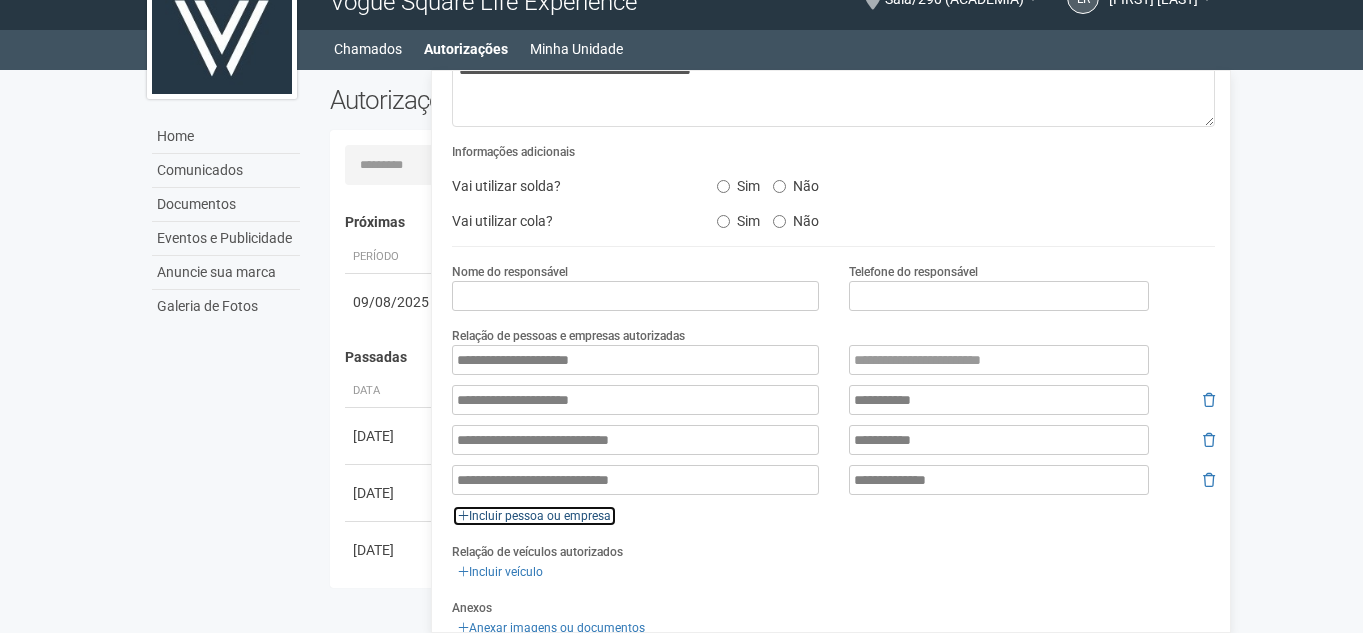 click on "Incluir pessoa ou empresa" at bounding box center [534, 516] 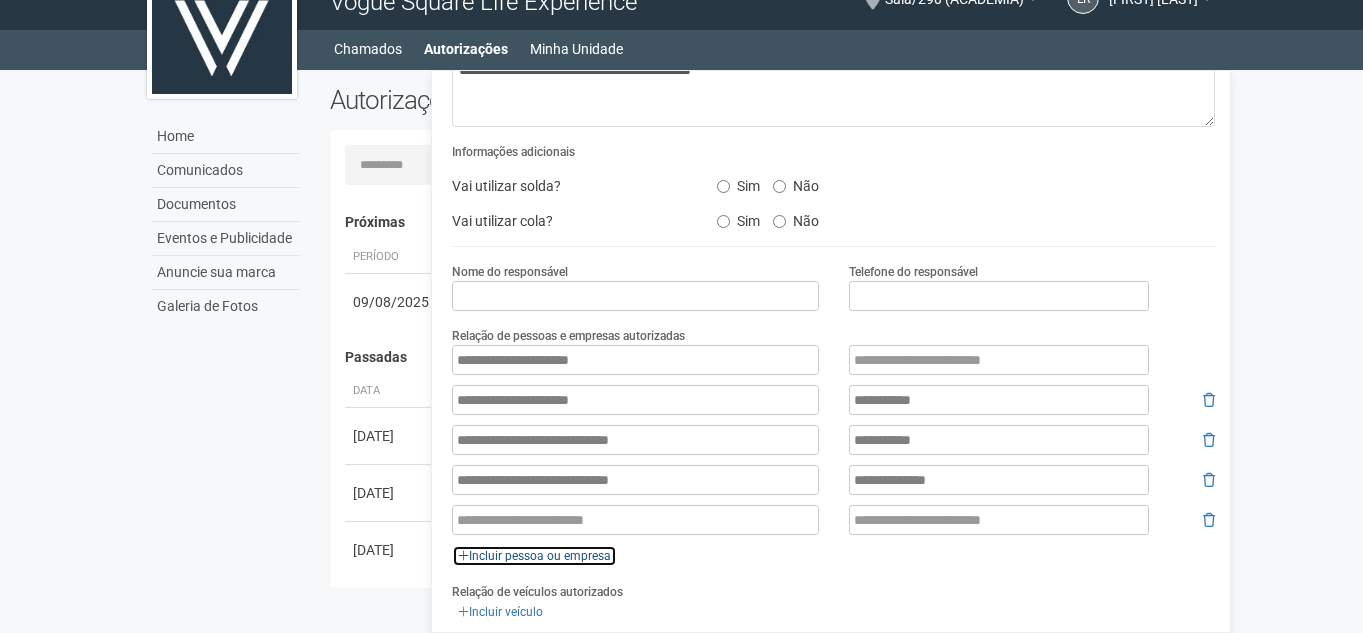 click on "Incluir pessoa ou empresa" at bounding box center (534, 556) 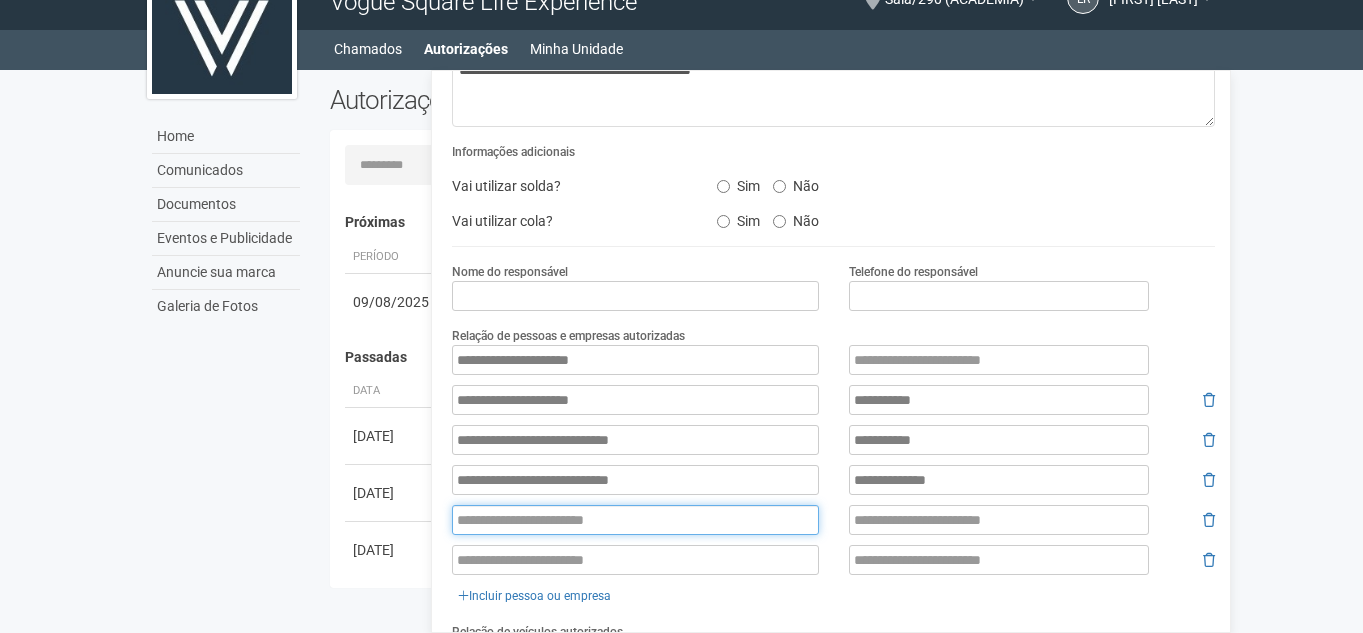 click at bounding box center [635, 520] 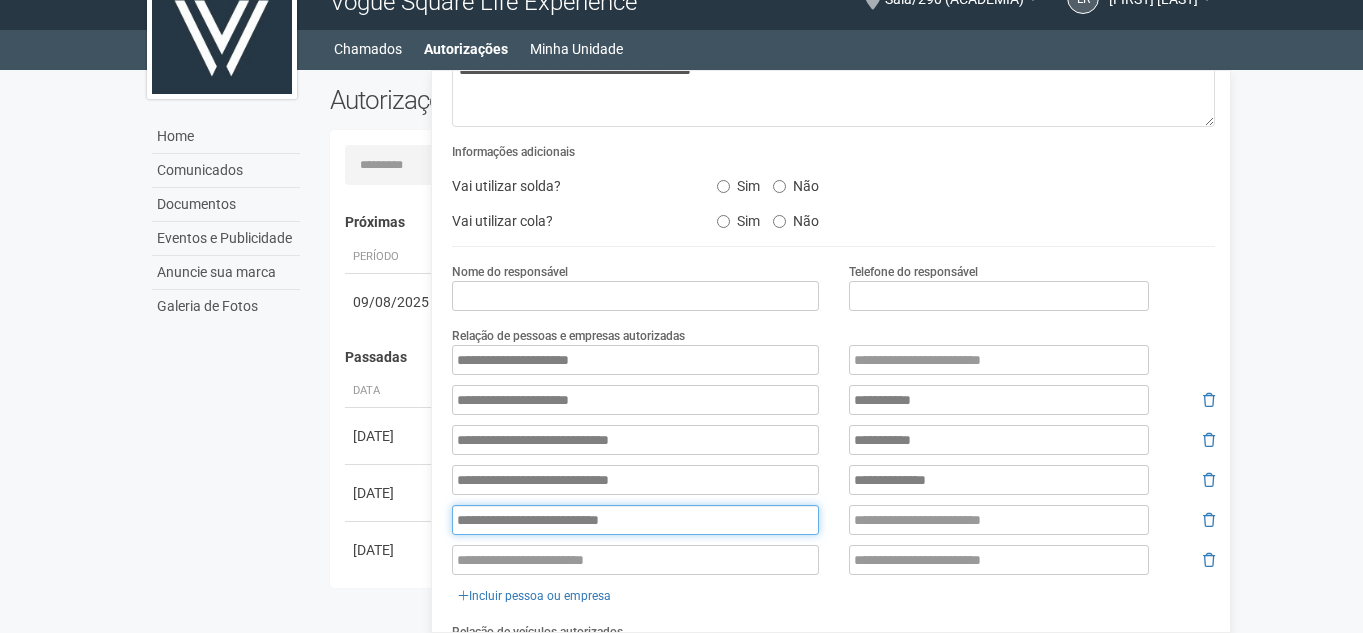 type on "**********" 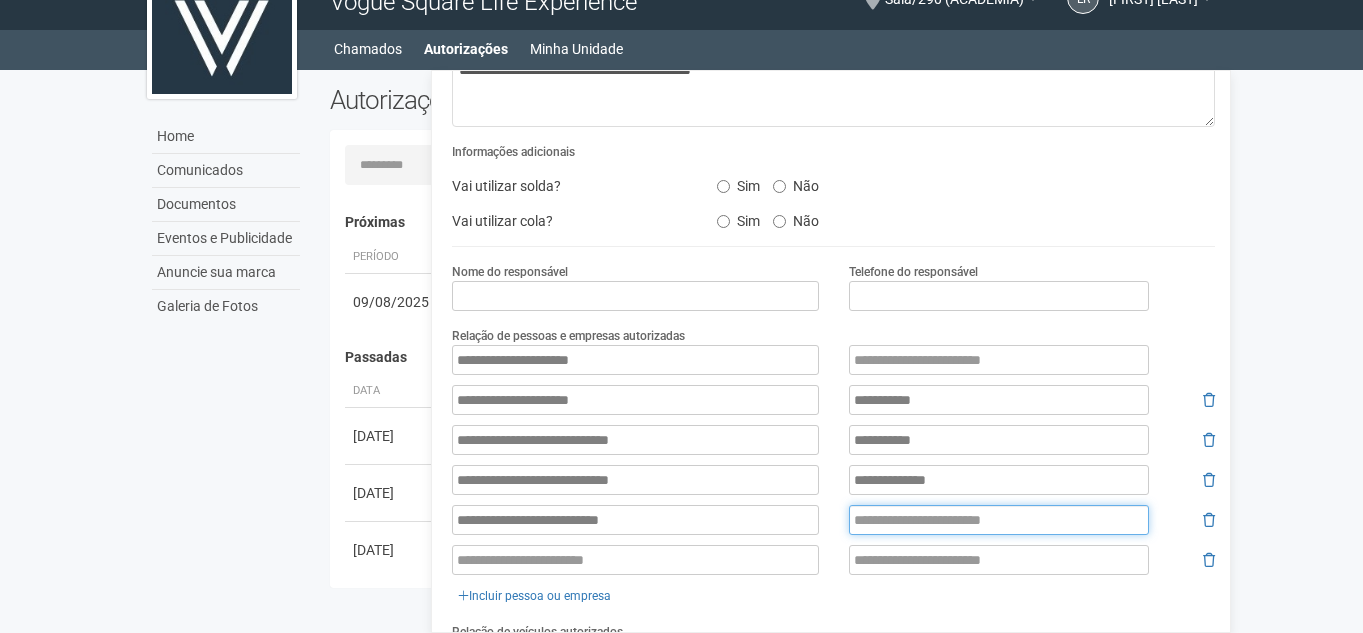 click at bounding box center (999, 520) 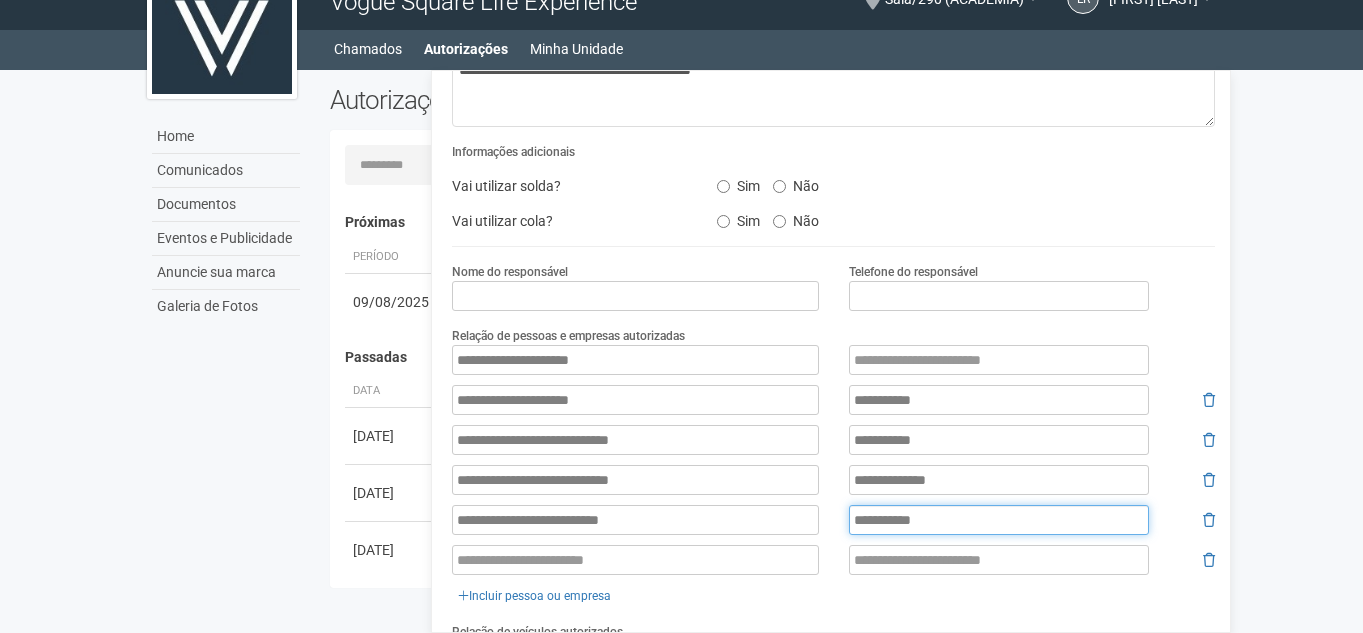 type on "**********" 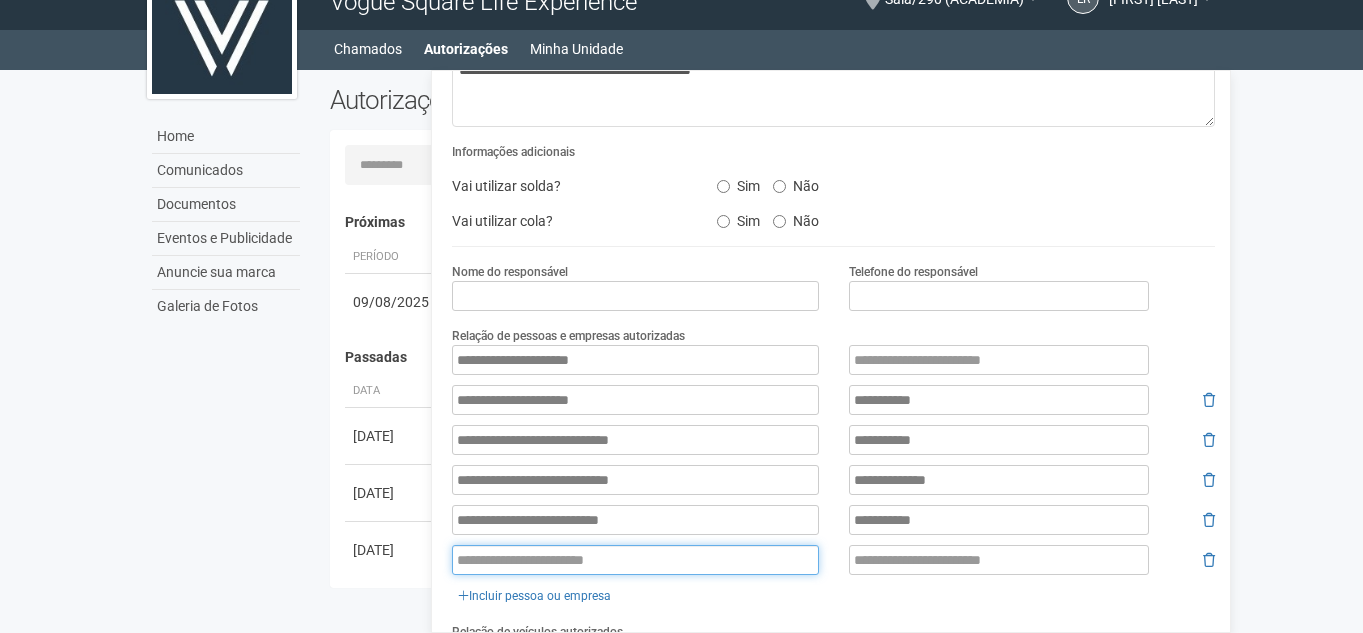 click at bounding box center [635, 560] 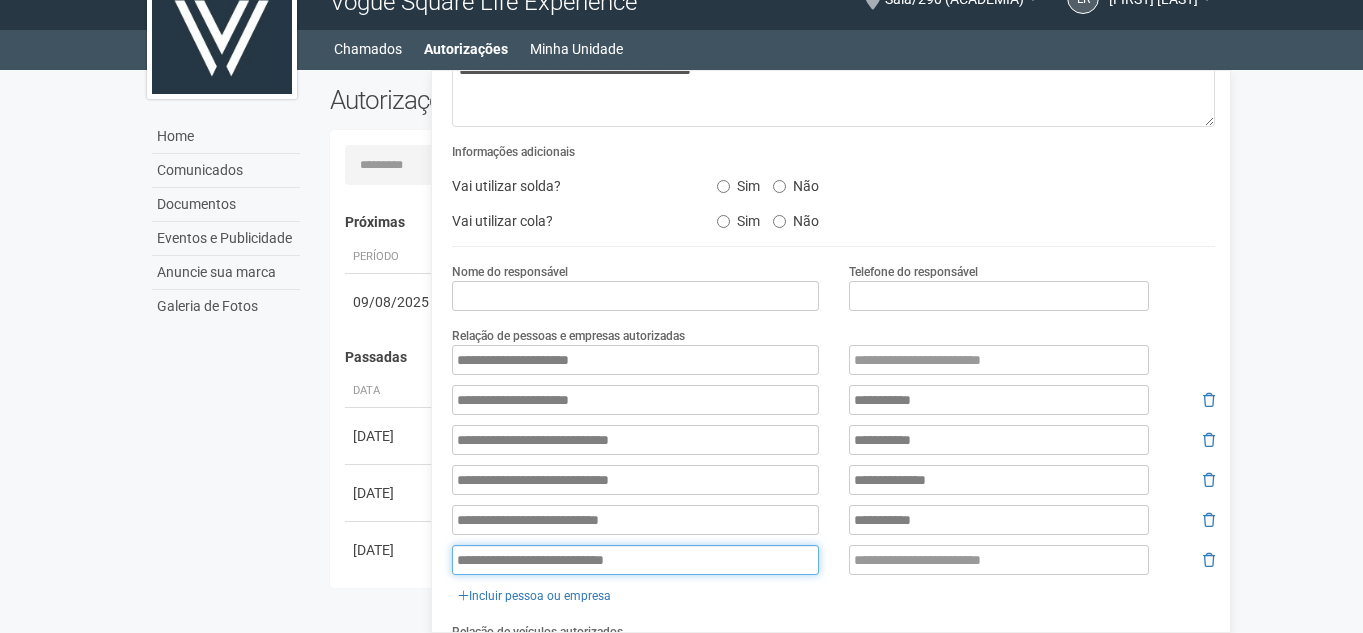 type on "**********" 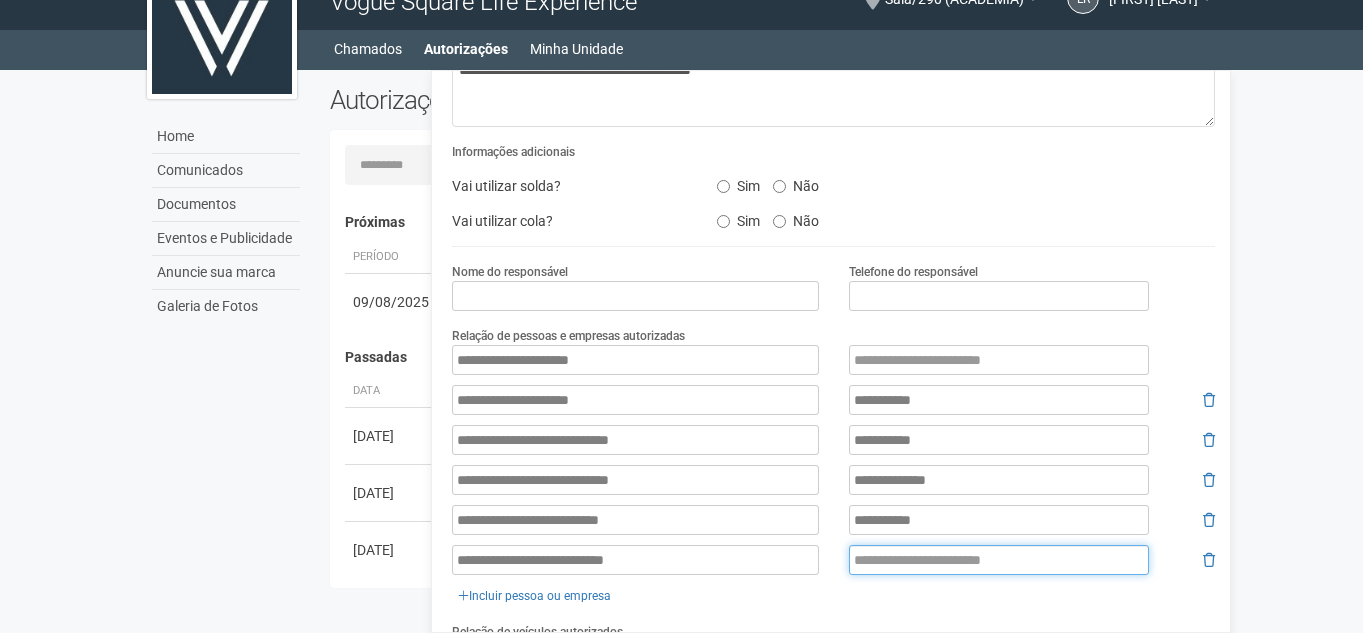 click at bounding box center (999, 560) 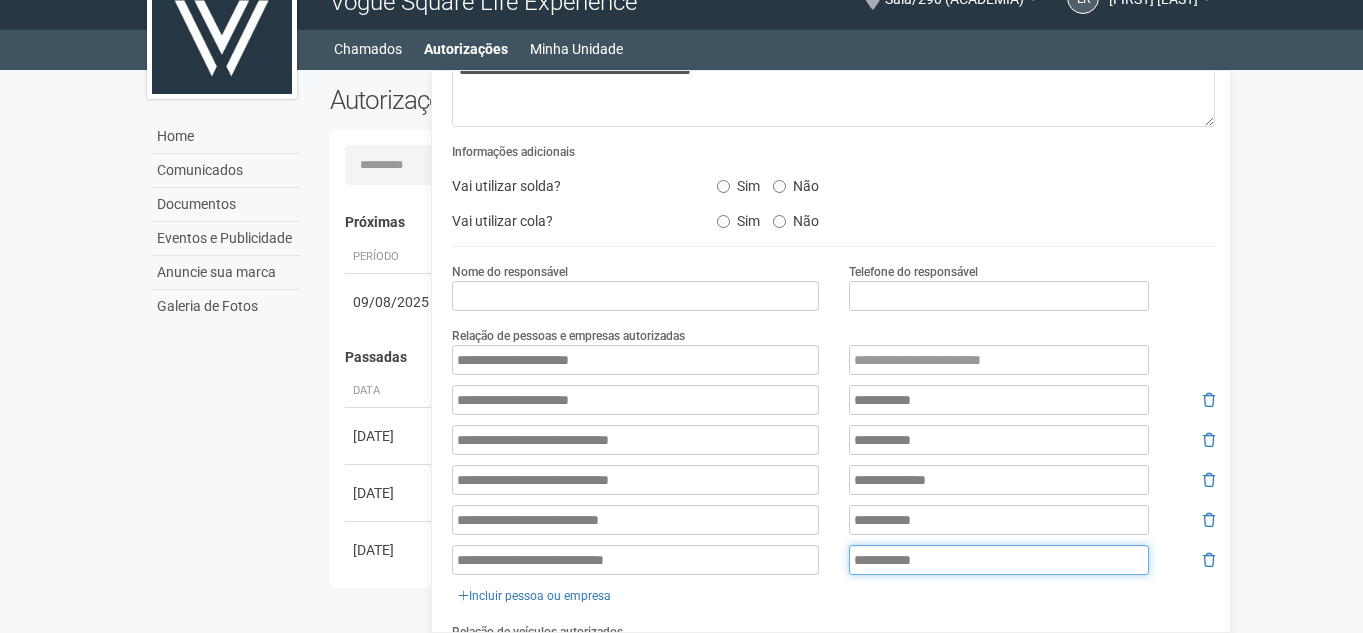 type on "**********" 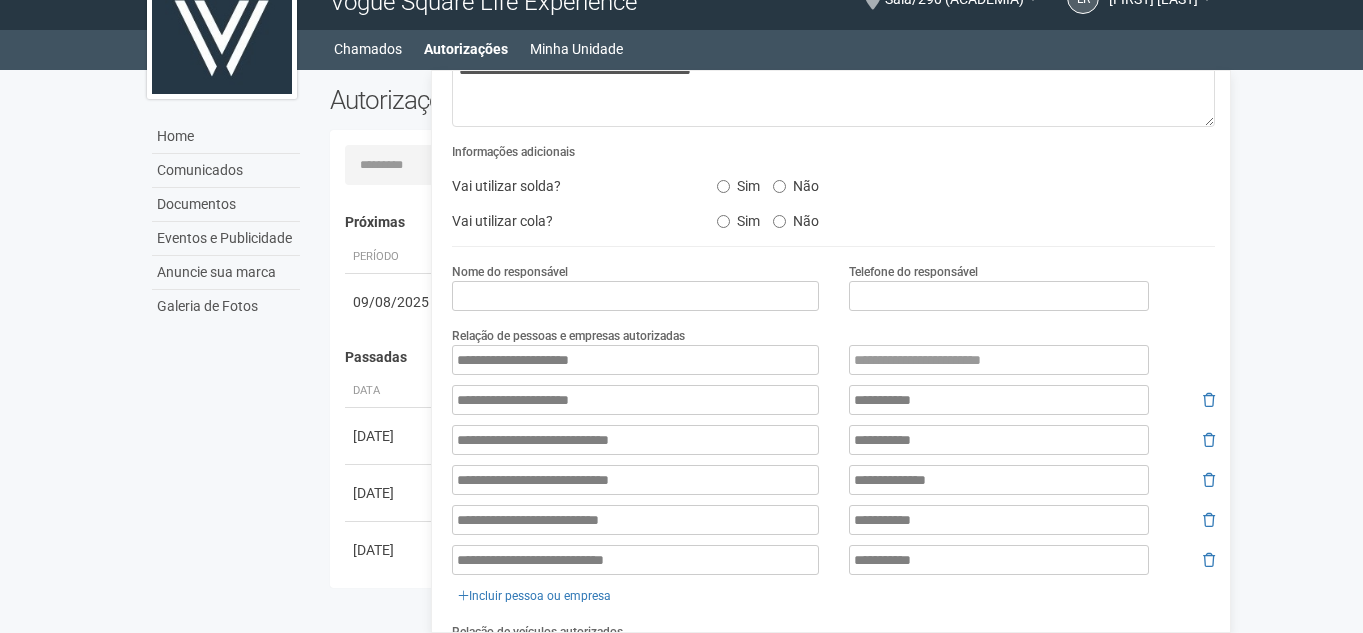 click on "**********" at bounding box center (833, 360) 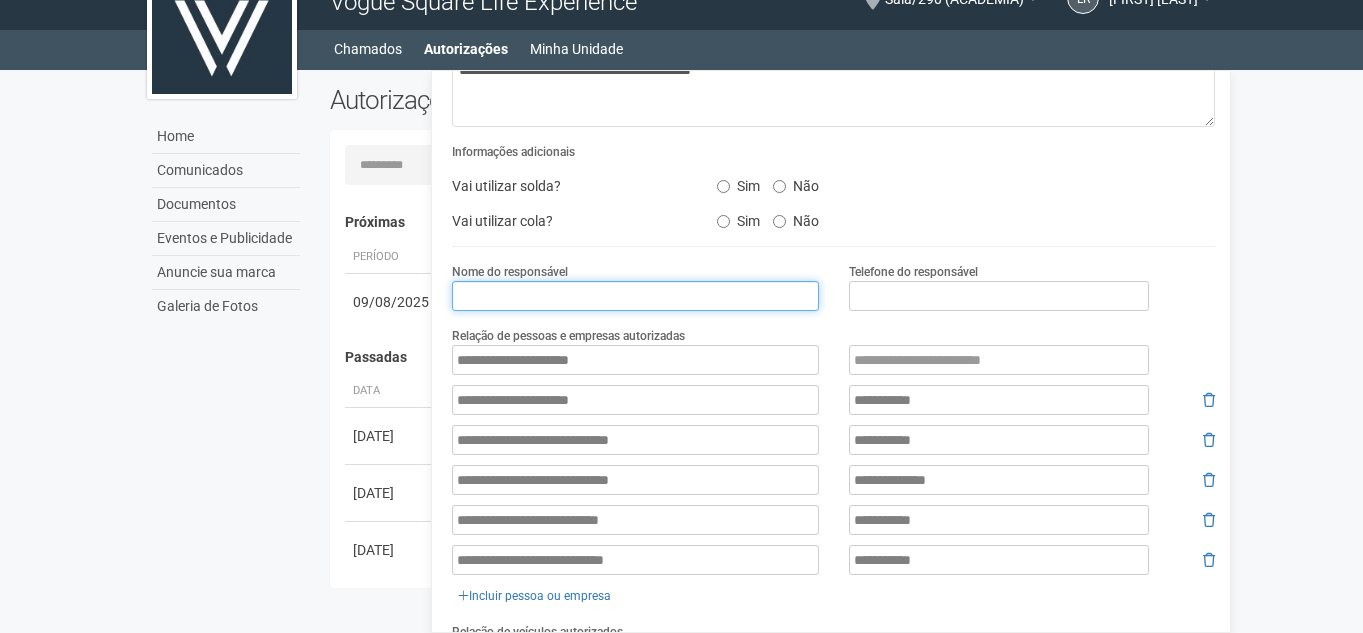 click at bounding box center (635, 296) 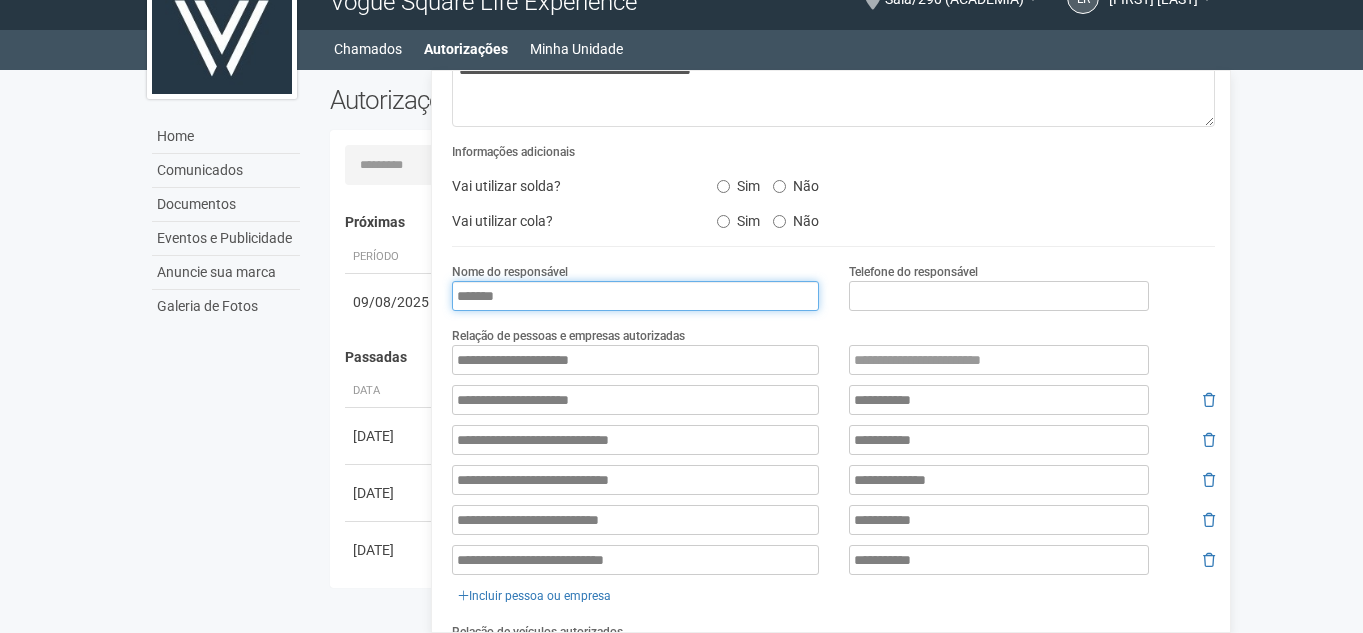 type on "******" 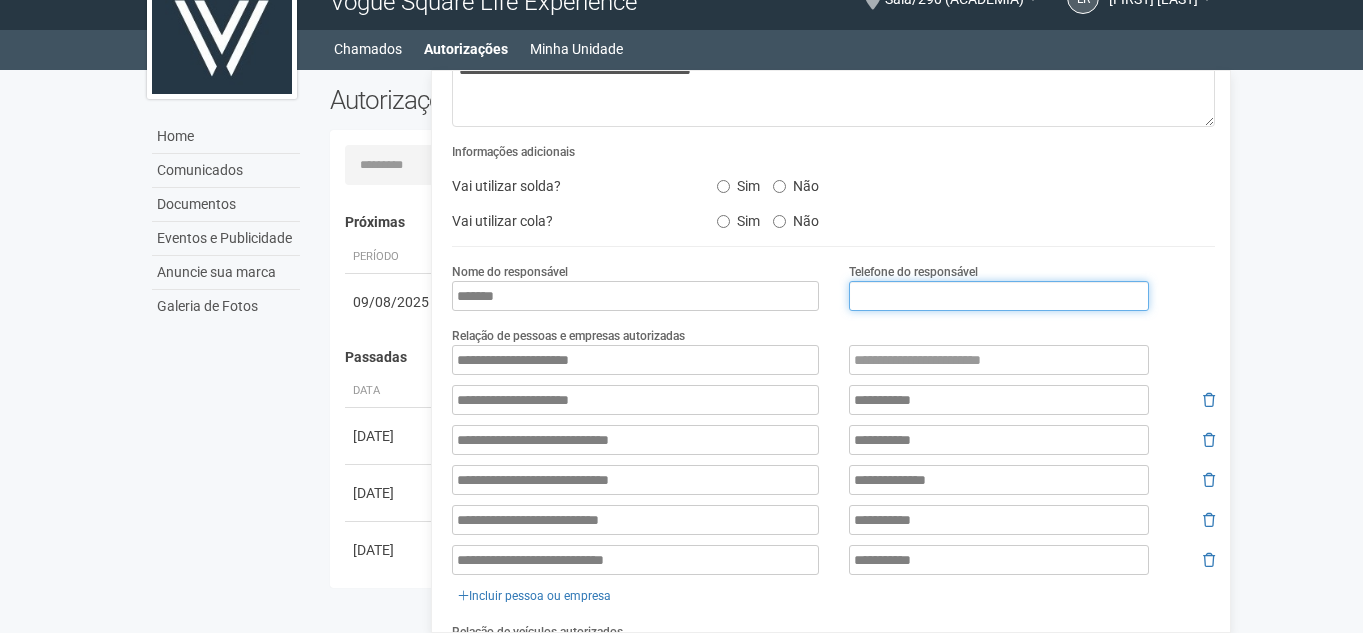 click at bounding box center [999, 296] 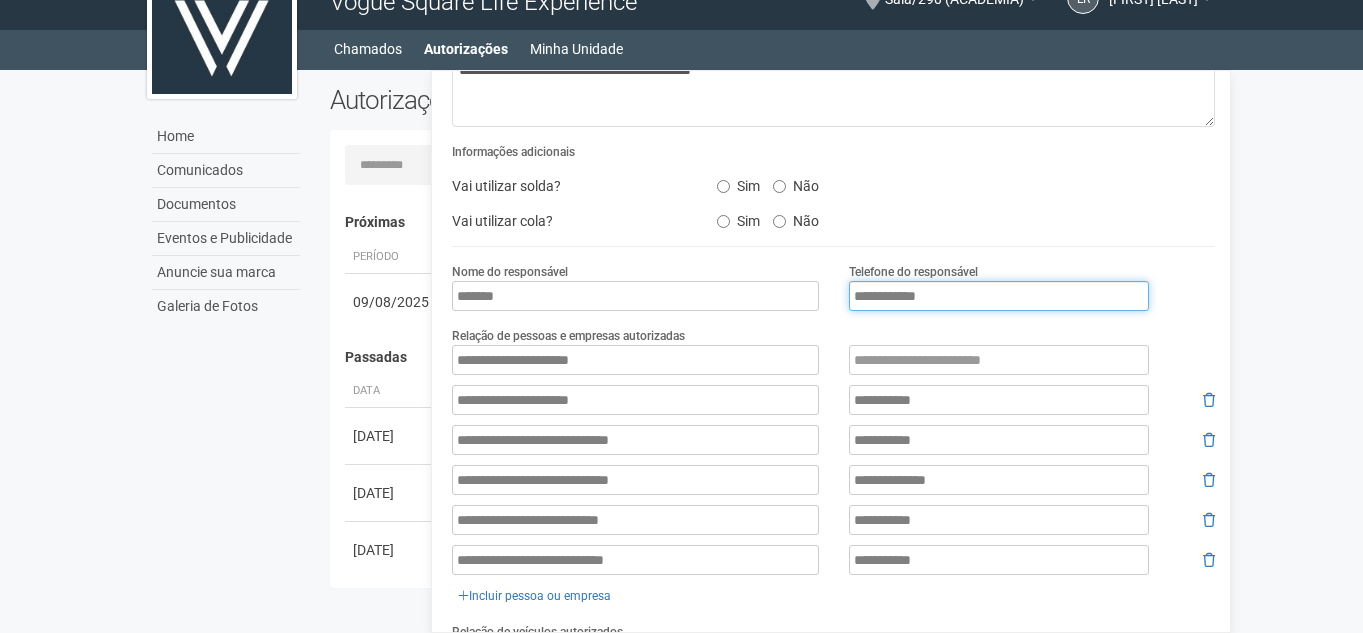 type on "**********" 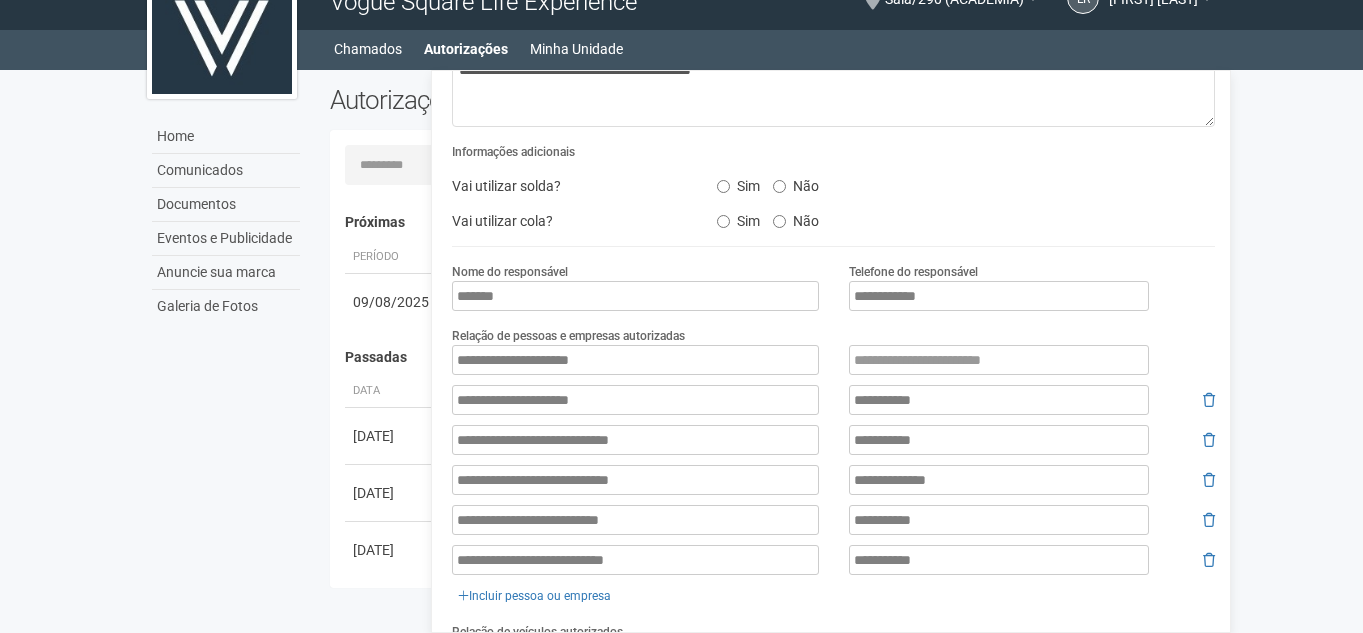 click on "Vai utilizar solda?
Sim
Não" at bounding box center [833, 186] 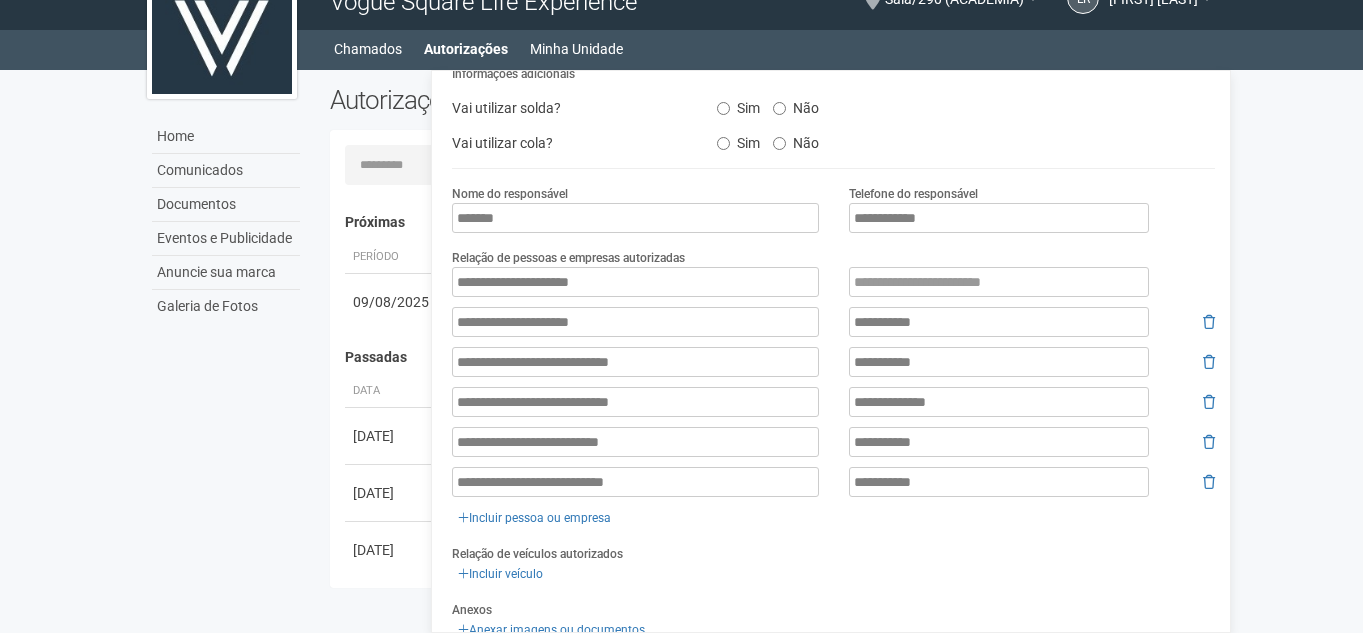 scroll, scrollTop: 469, scrollLeft: 0, axis: vertical 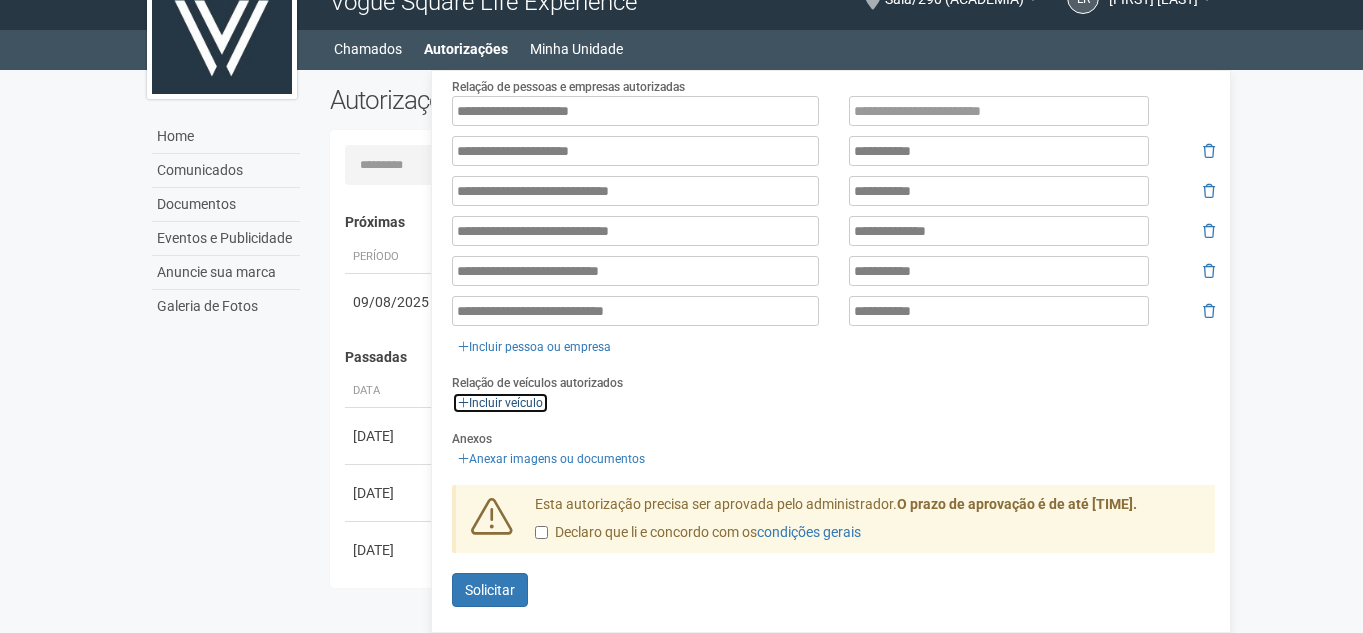 click on "Incluir veículo" at bounding box center [500, 403] 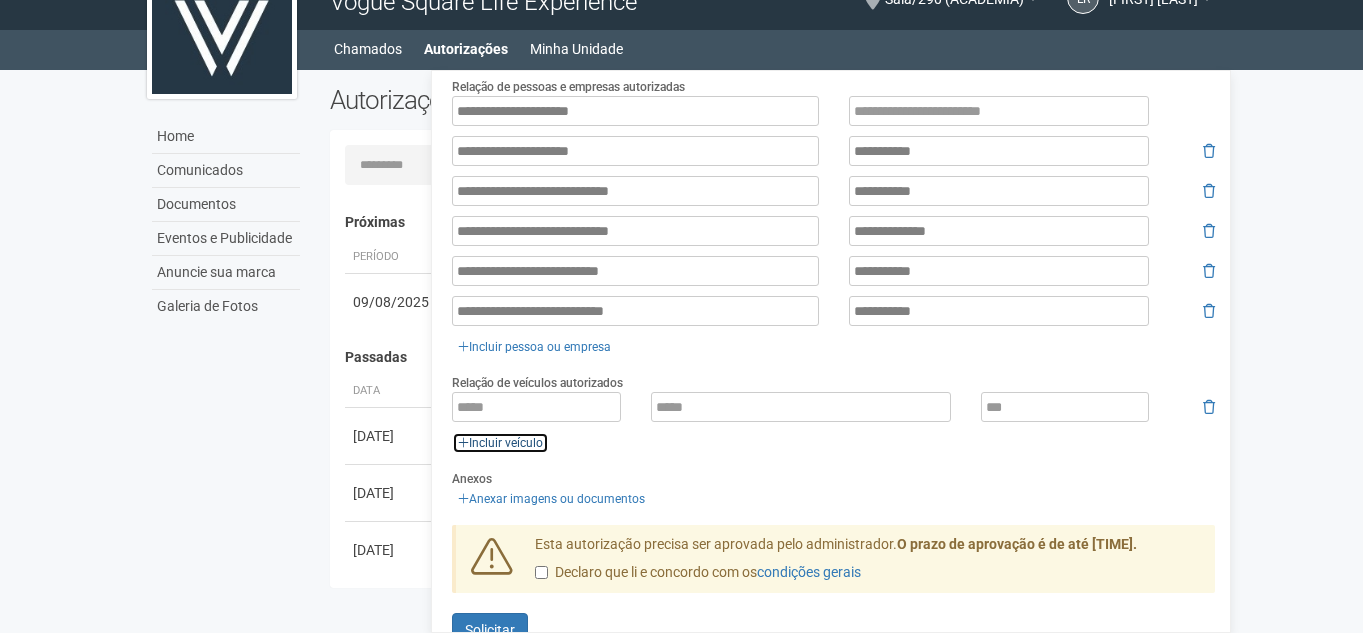 click on "Incluir veículo" at bounding box center (500, 443) 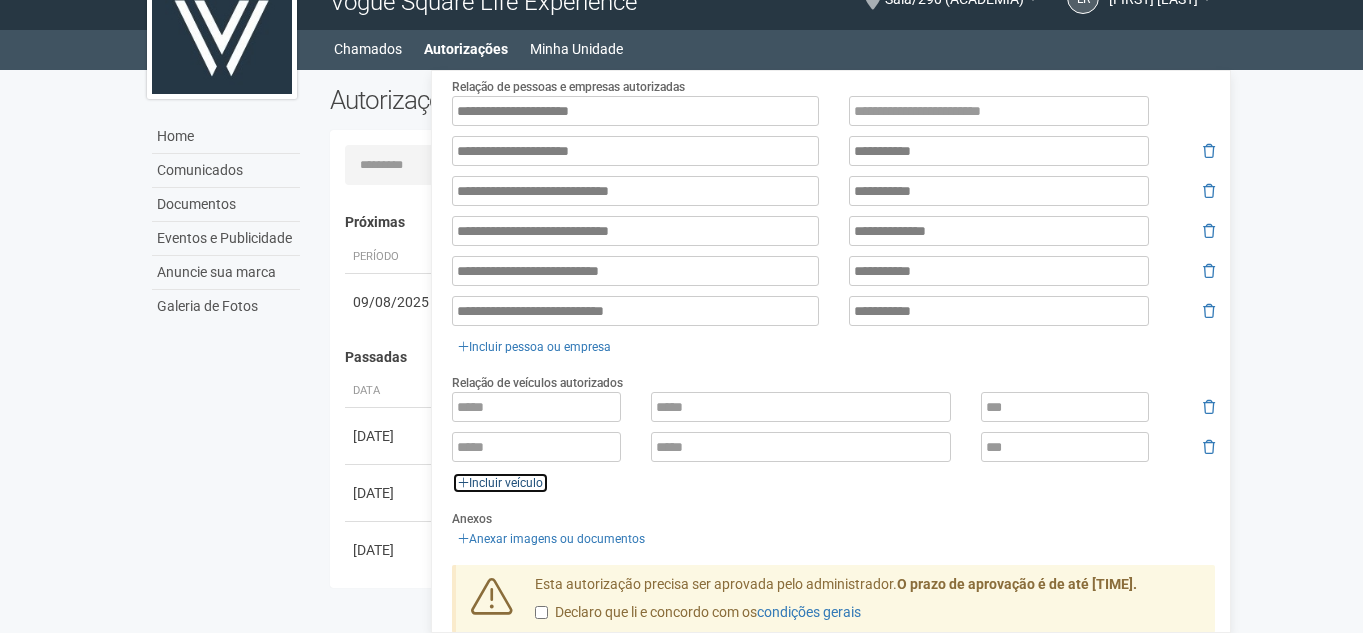 click on "Incluir veículo" at bounding box center [500, 483] 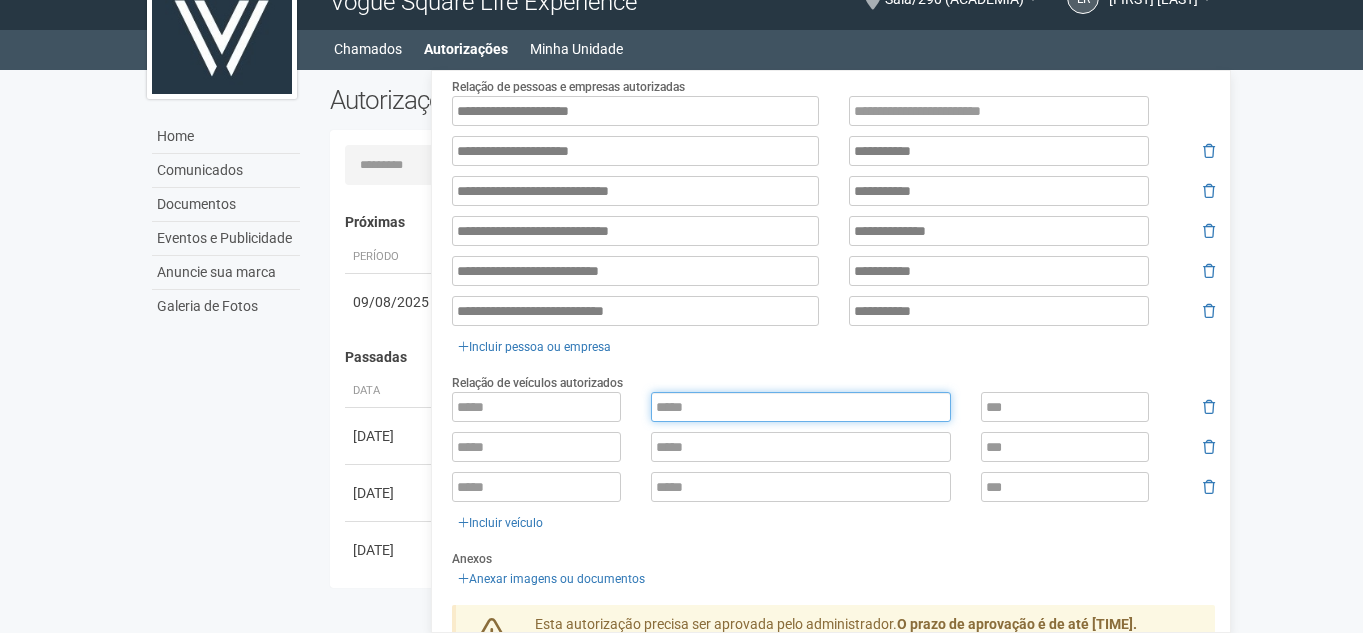 click at bounding box center (801, 407) 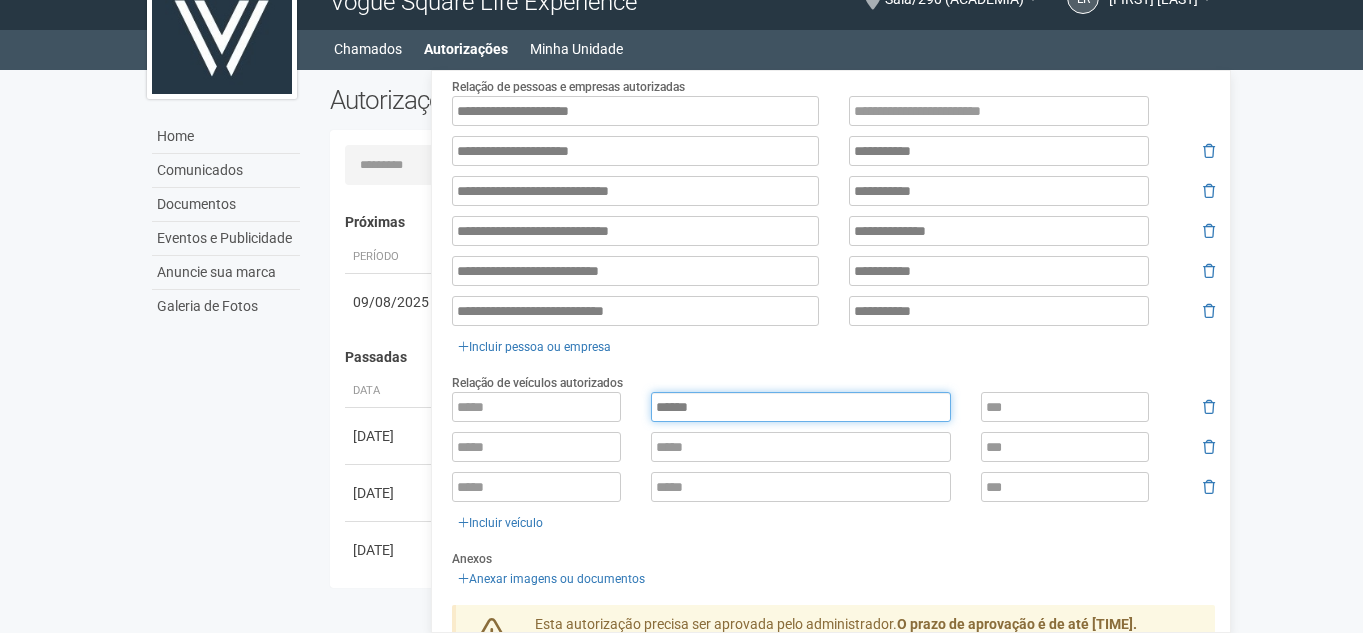 type on "******" 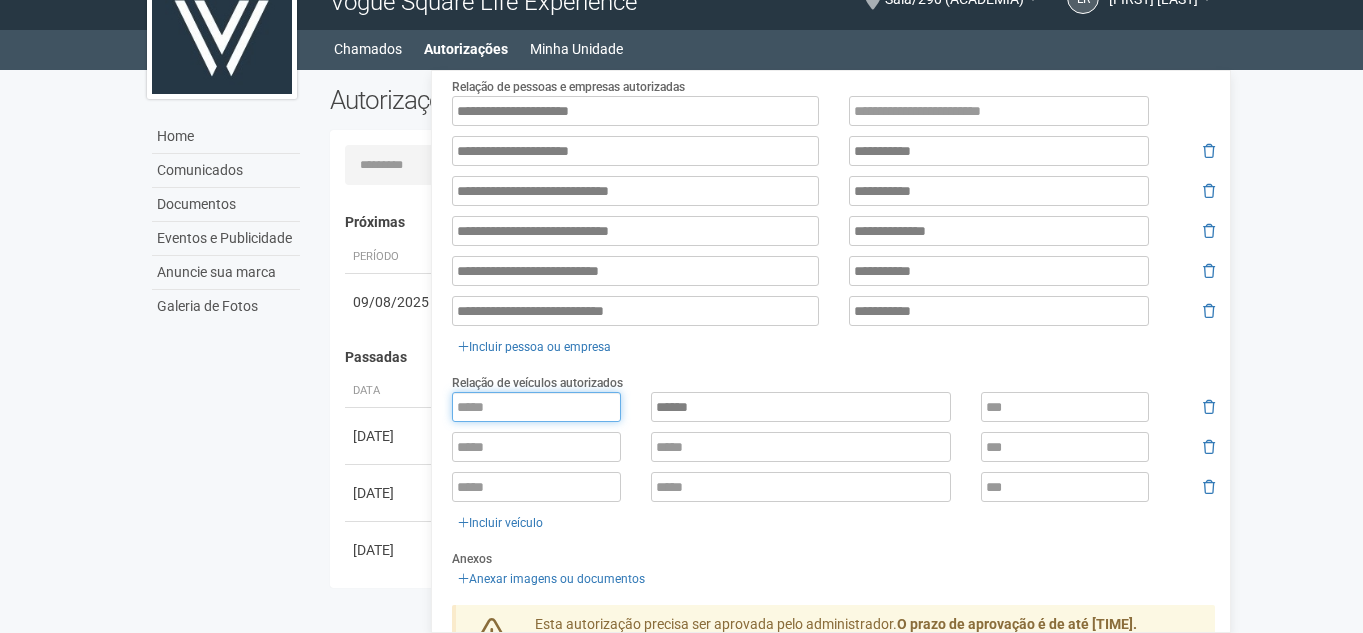 click at bounding box center (536, 407) 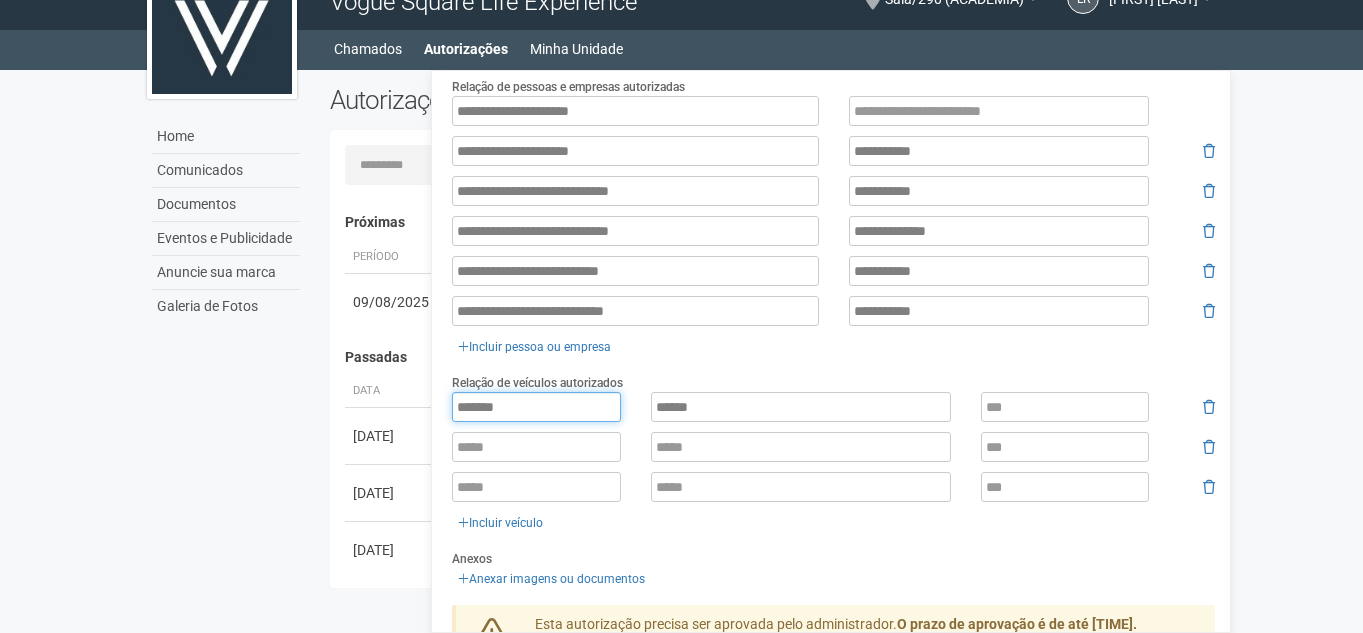 type on "*******" 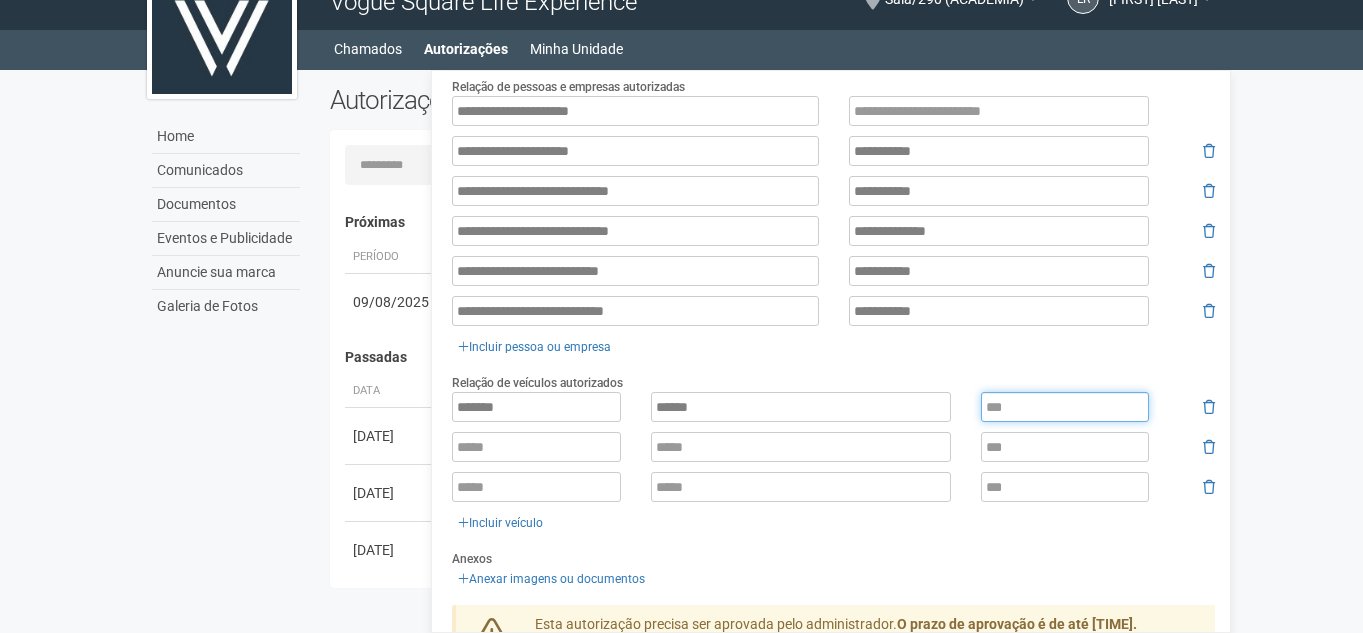 click at bounding box center [1065, 407] 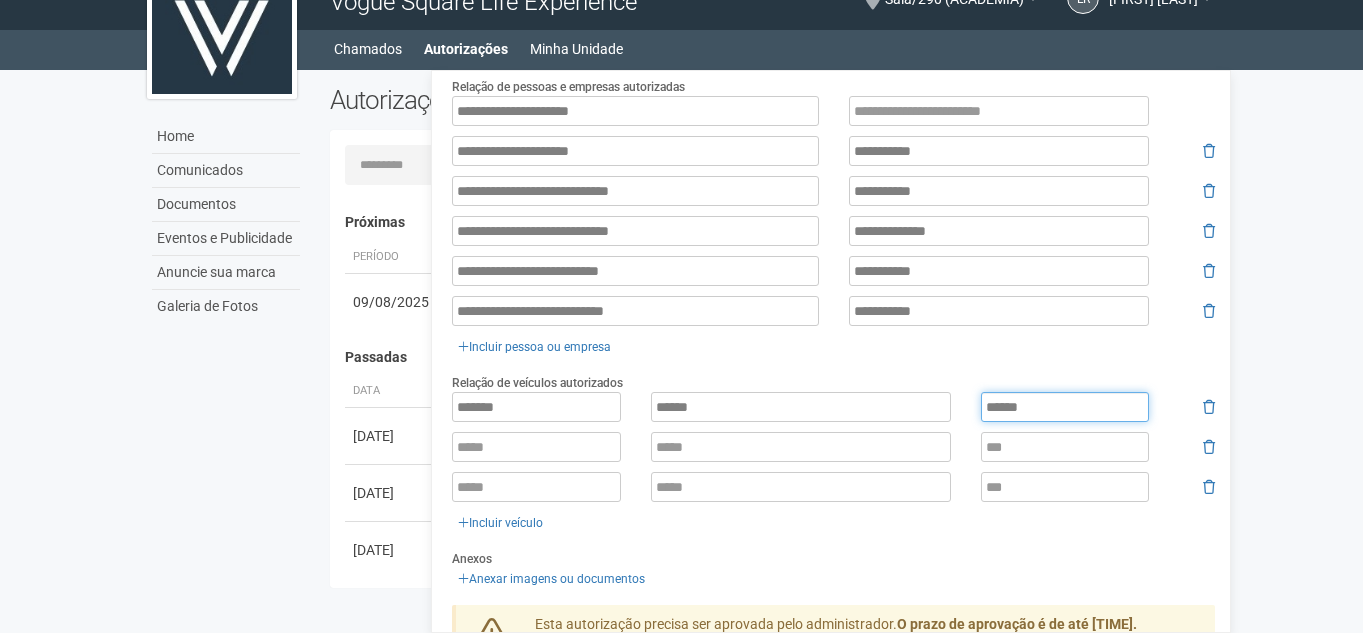 type on "*****" 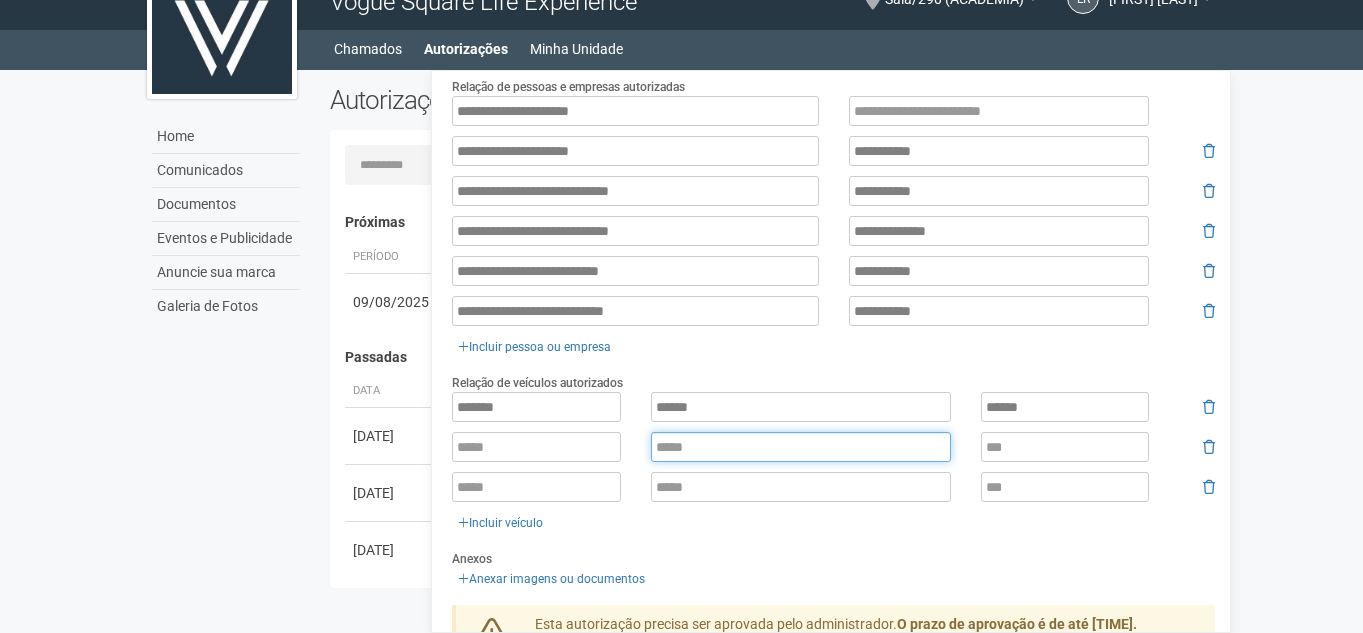click at bounding box center [801, 447] 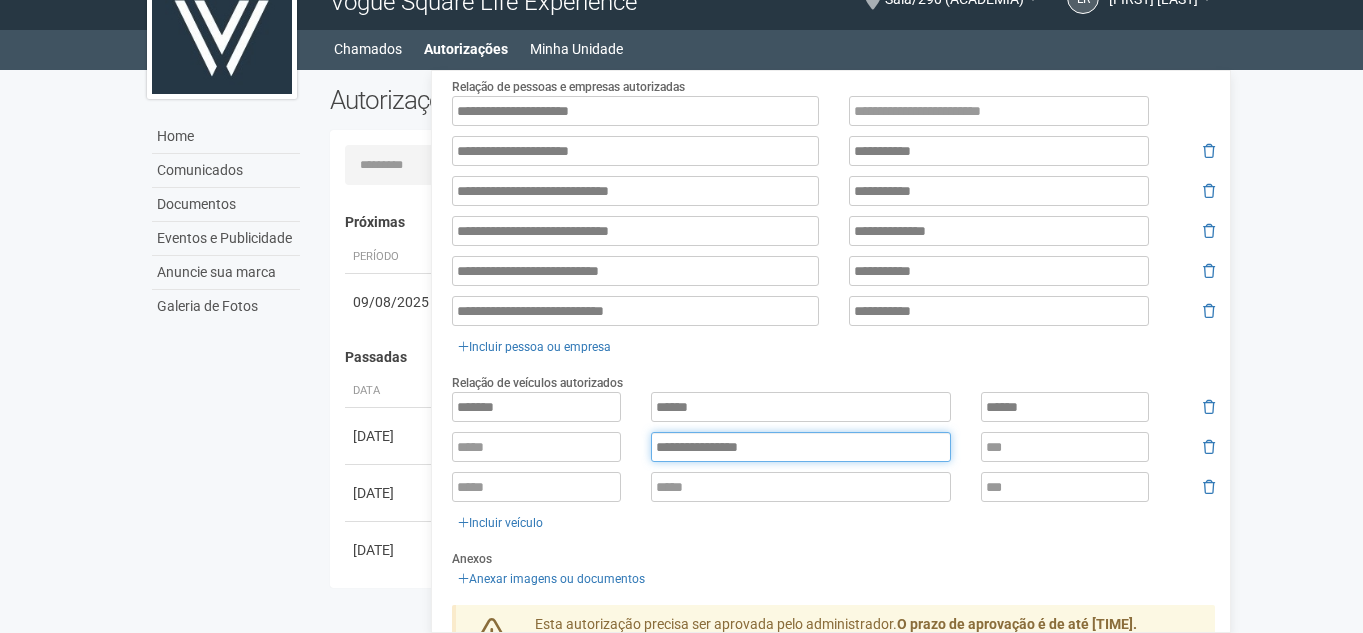 type on "**********" 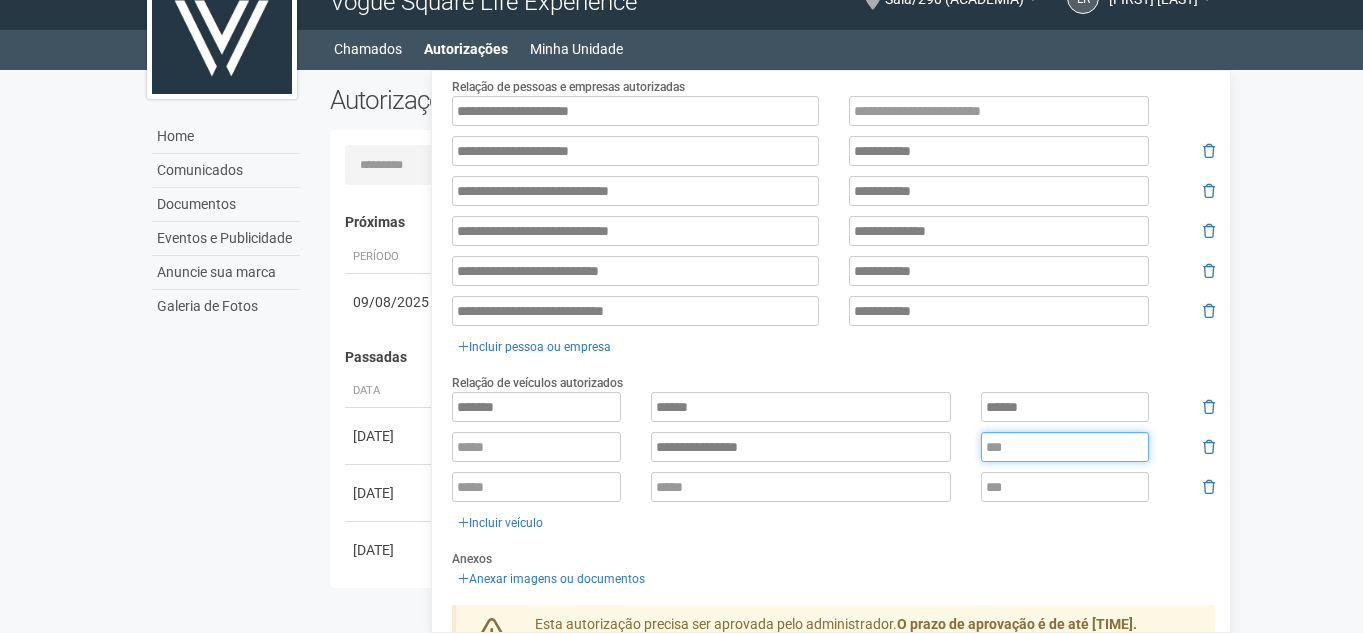 click at bounding box center (1065, 447) 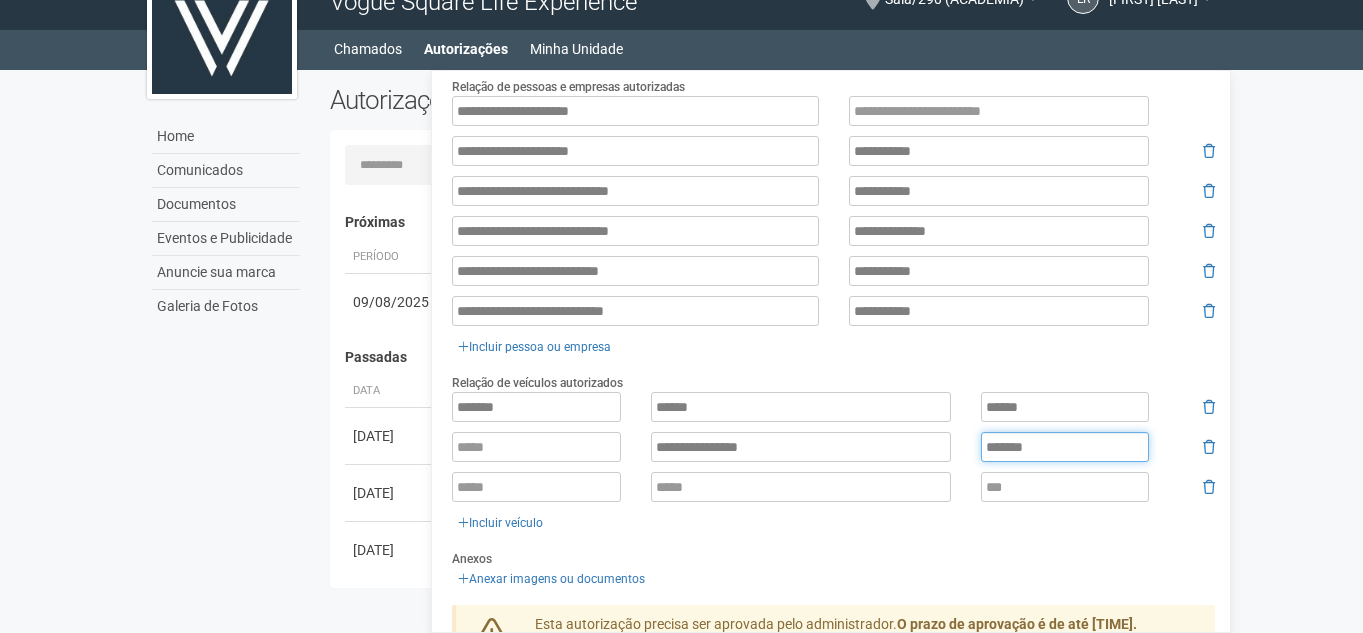type on "******" 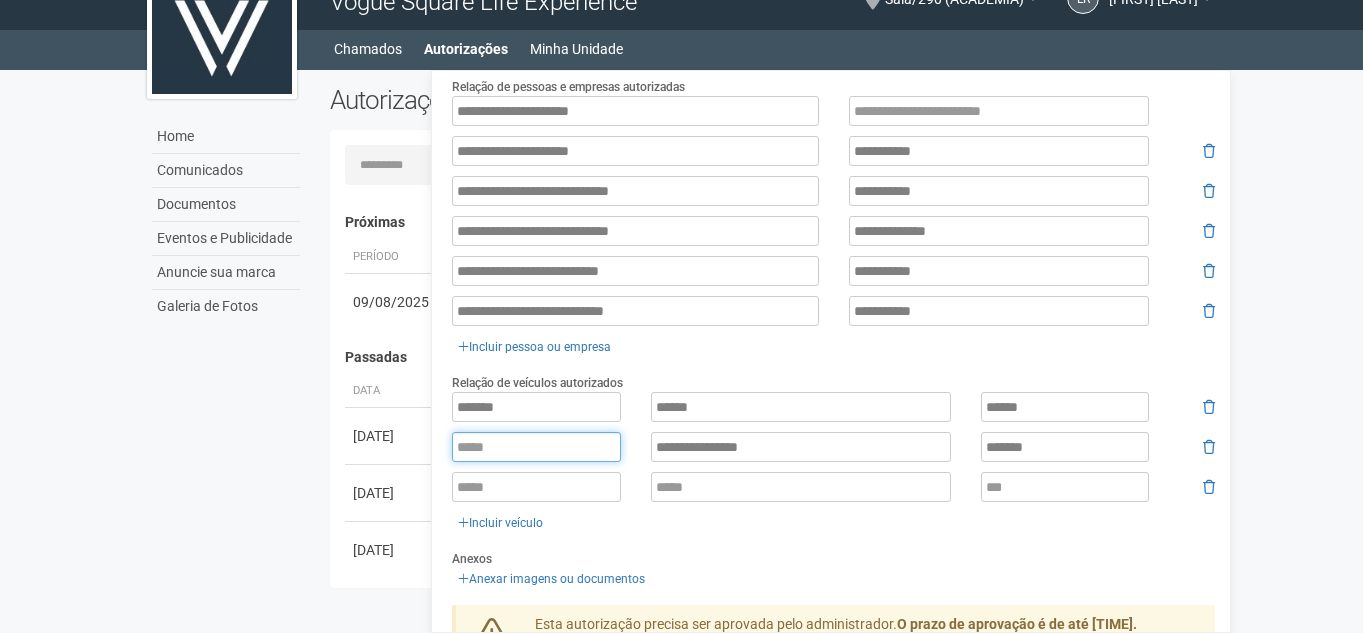 click at bounding box center [536, 447] 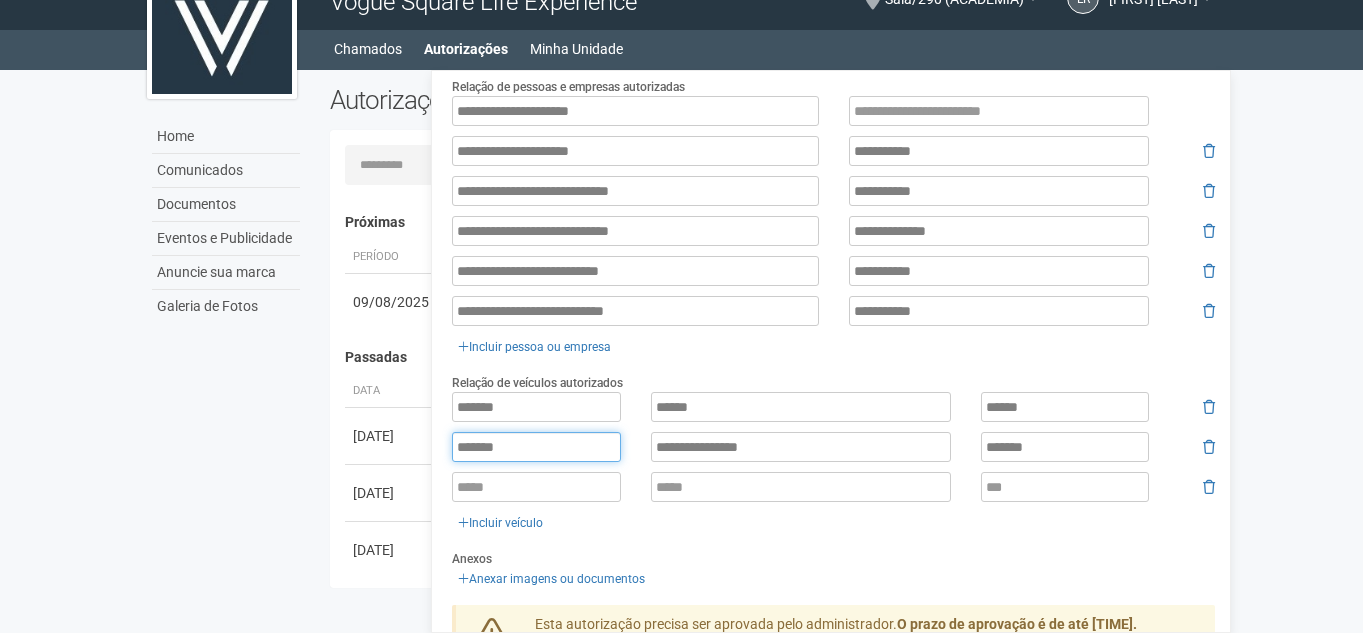 type on "*******" 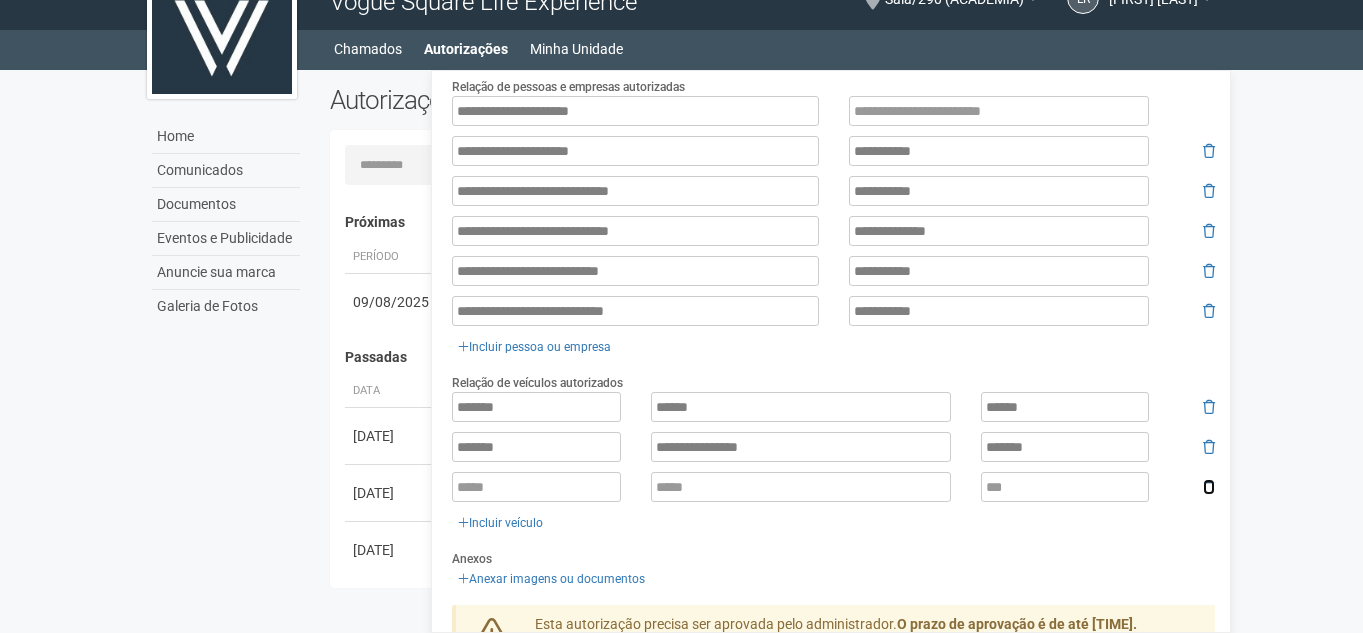 click at bounding box center [1209, 487] 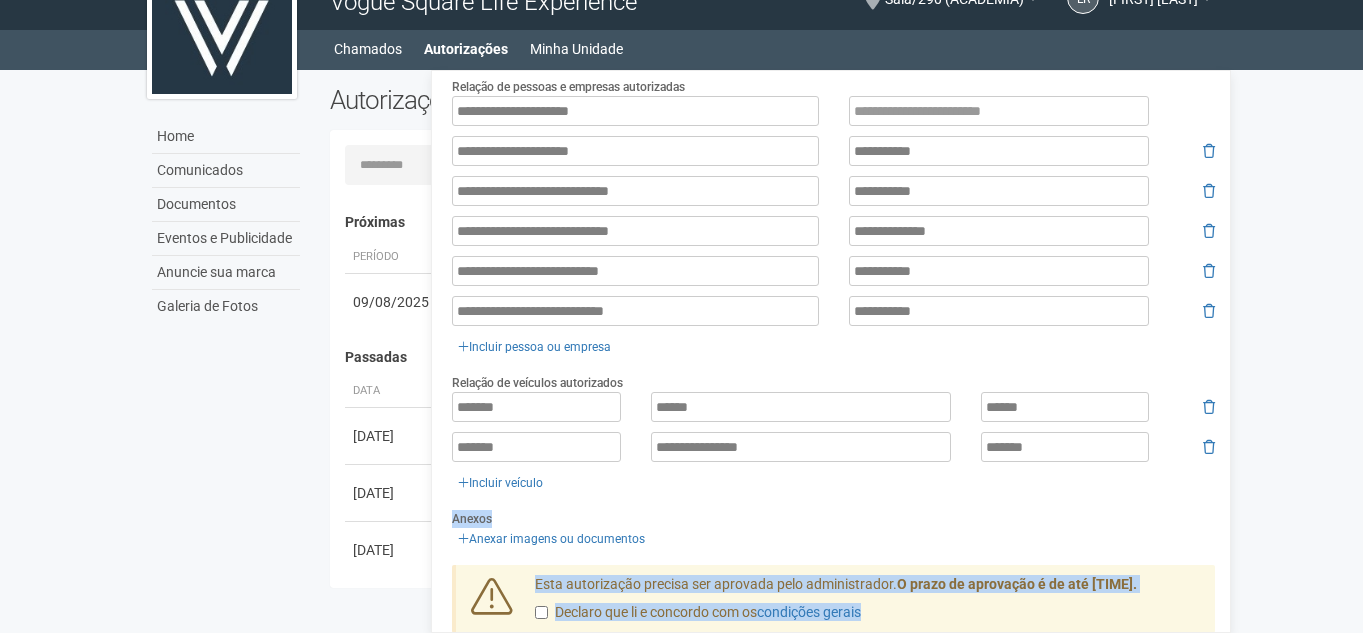 drag, startPoint x: 1226, startPoint y: 478, endPoint x: 1229, endPoint y: 611, distance: 133.03383 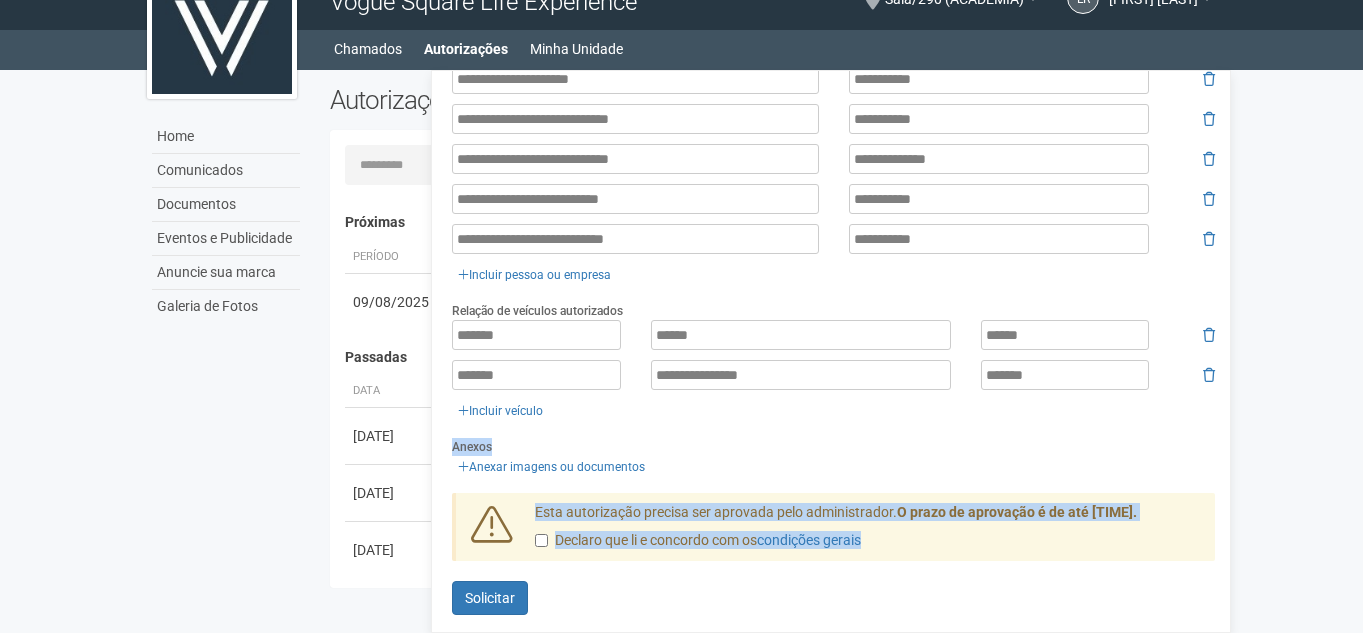 scroll, scrollTop: 549, scrollLeft: 0, axis: vertical 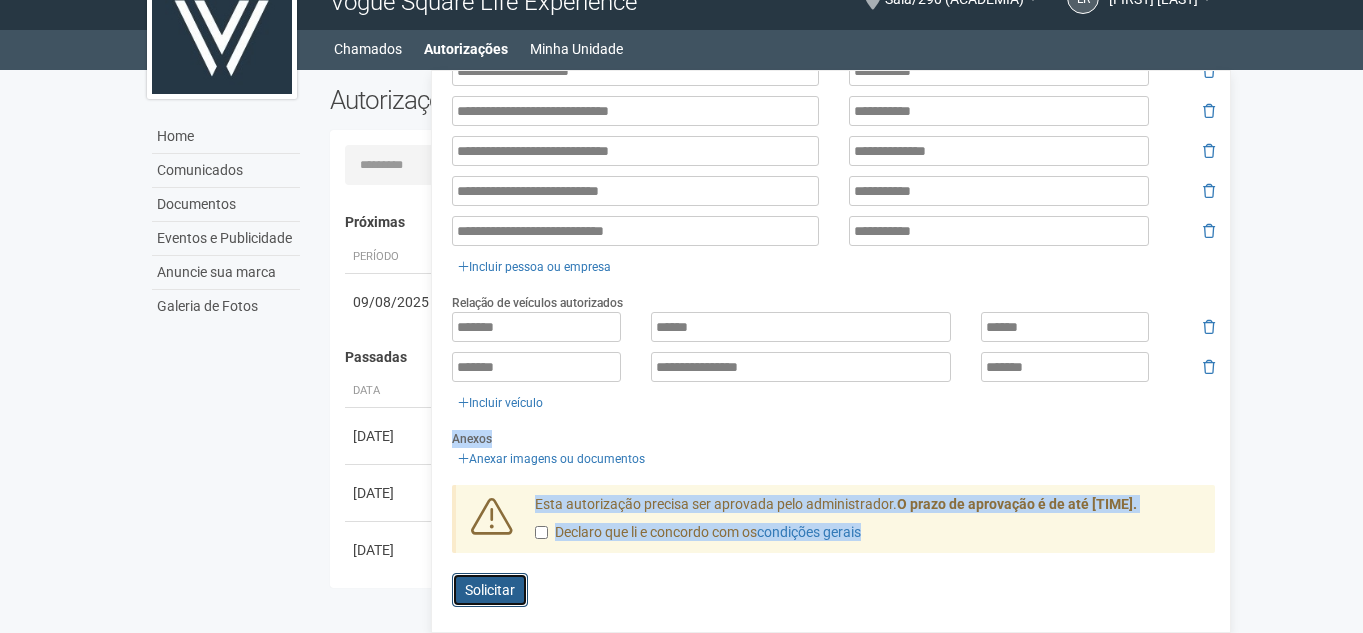 click on "Solicitar" at bounding box center [490, 590] 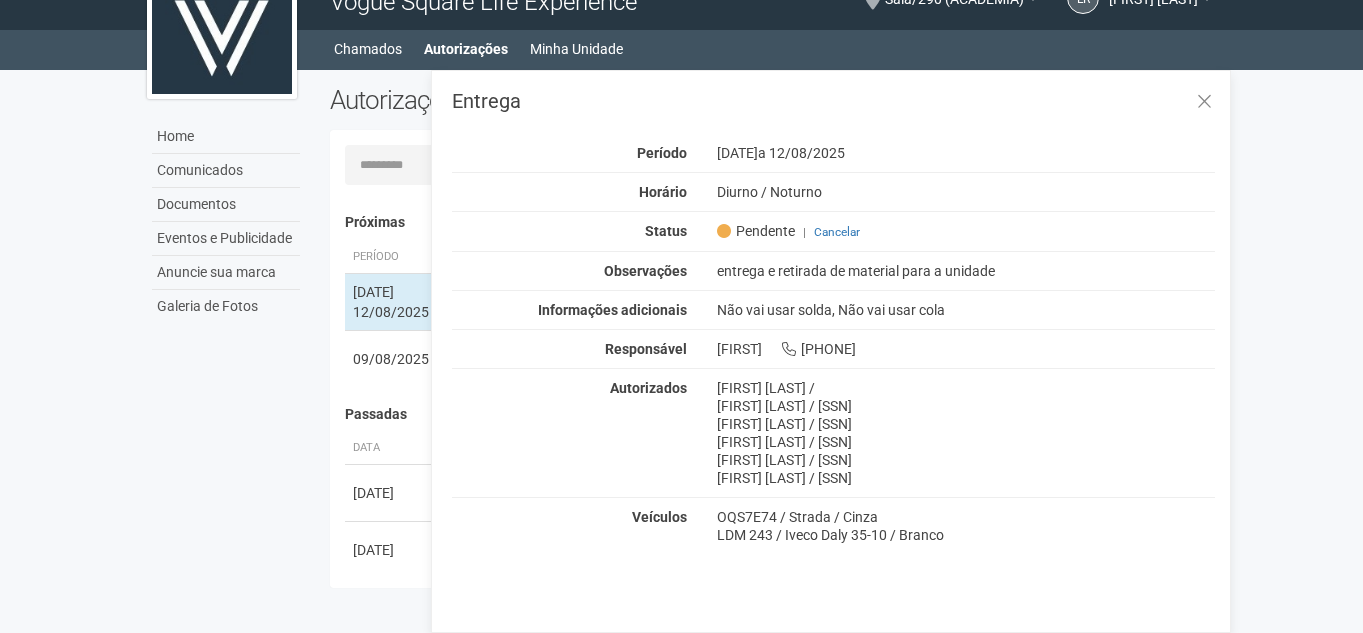 scroll, scrollTop: 0, scrollLeft: 0, axis: both 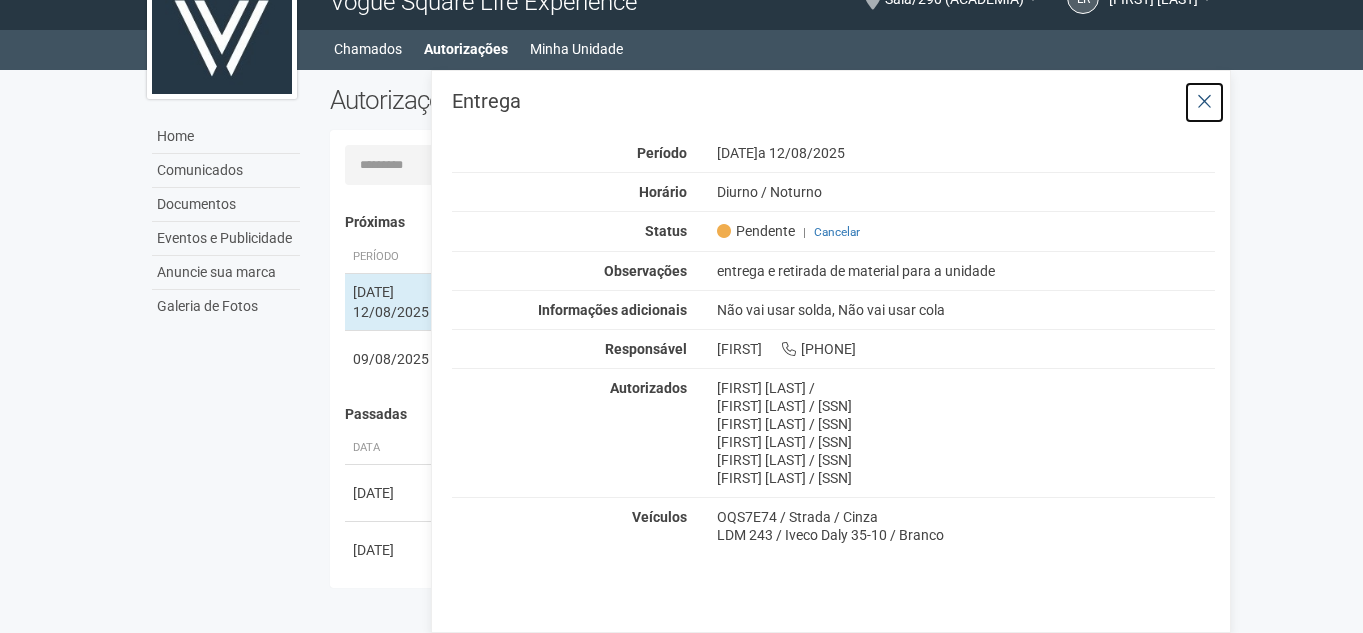 click at bounding box center [1204, 102] 